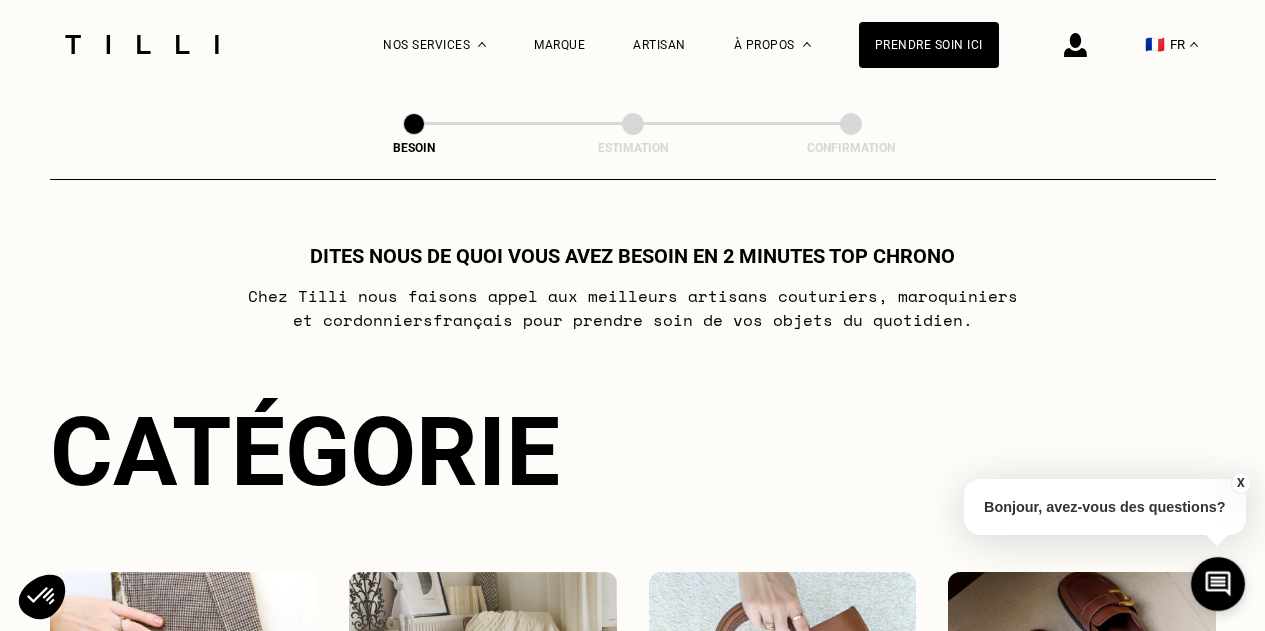 scroll, scrollTop: 404, scrollLeft: 0, axis: vertical 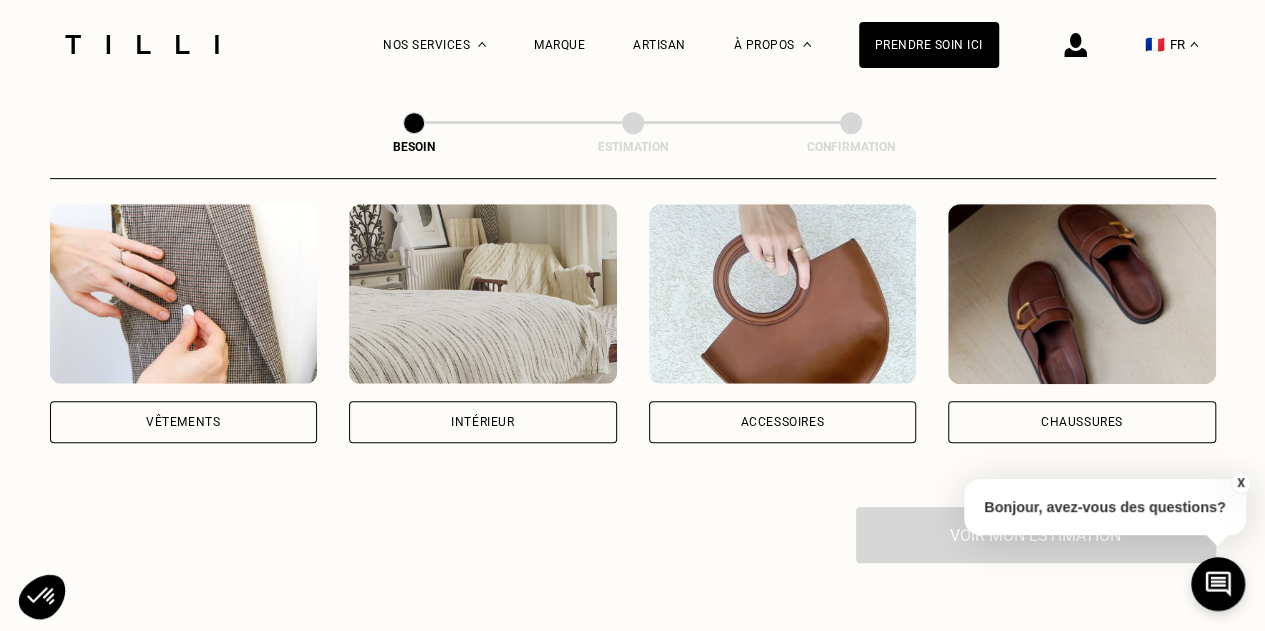 click on "Vêtements" at bounding box center (183, 422) 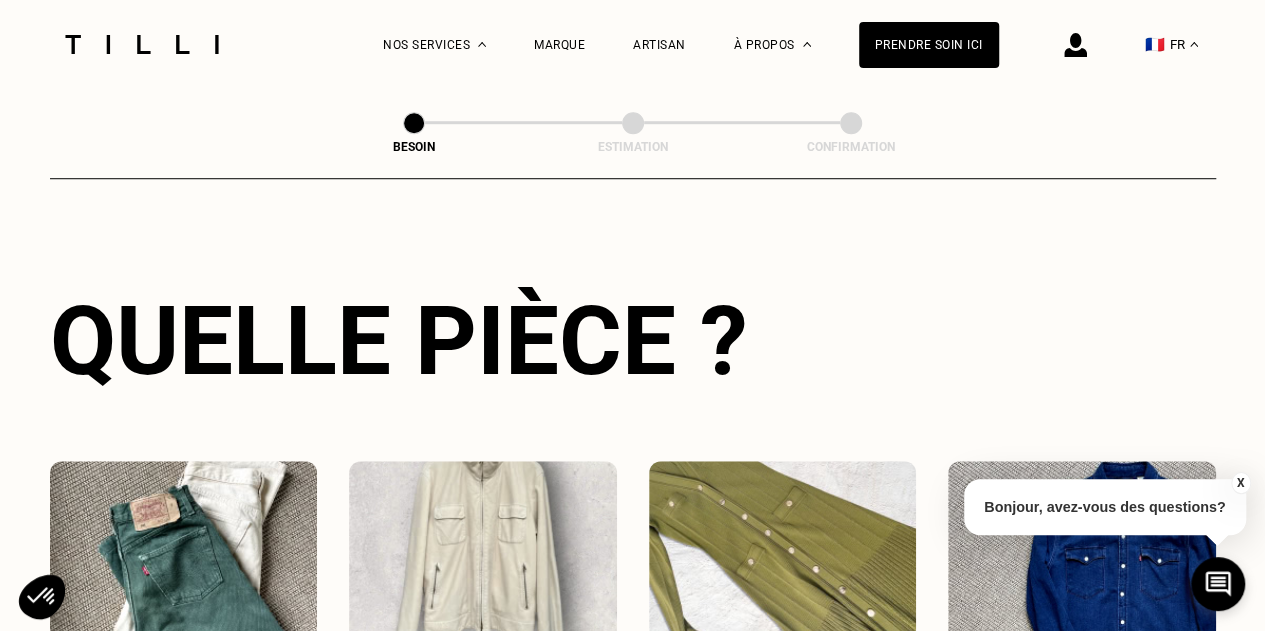 scroll, scrollTop: 876, scrollLeft: 0, axis: vertical 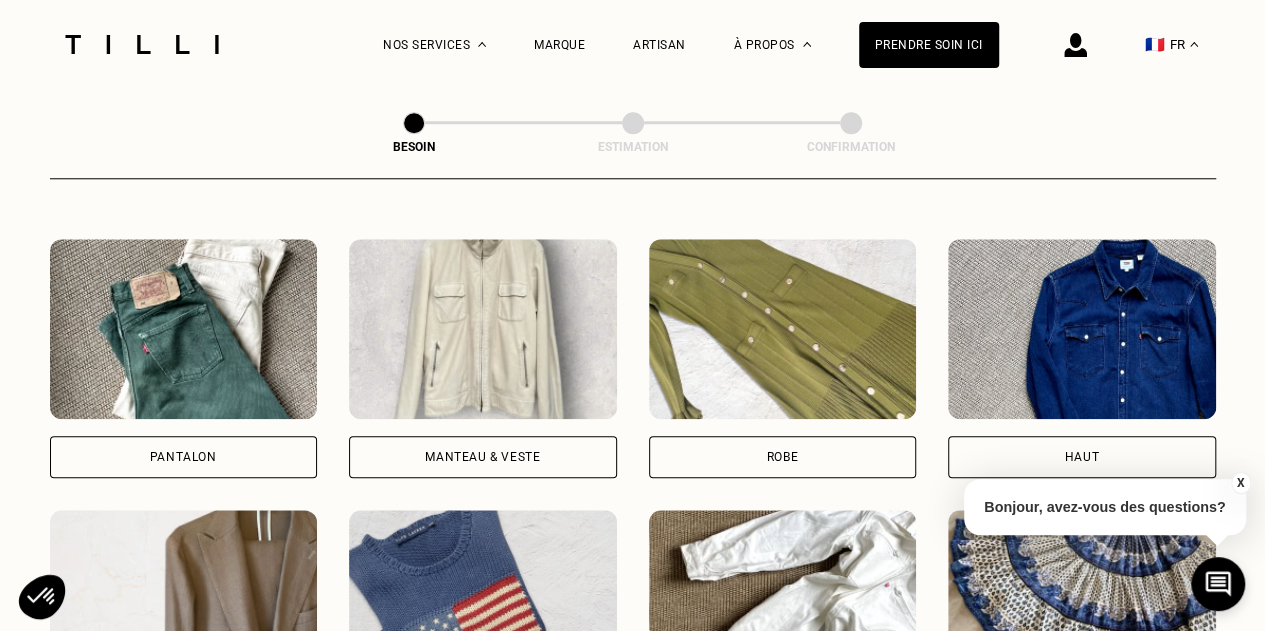 click on "Pantalon" at bounding box center [184, 457] 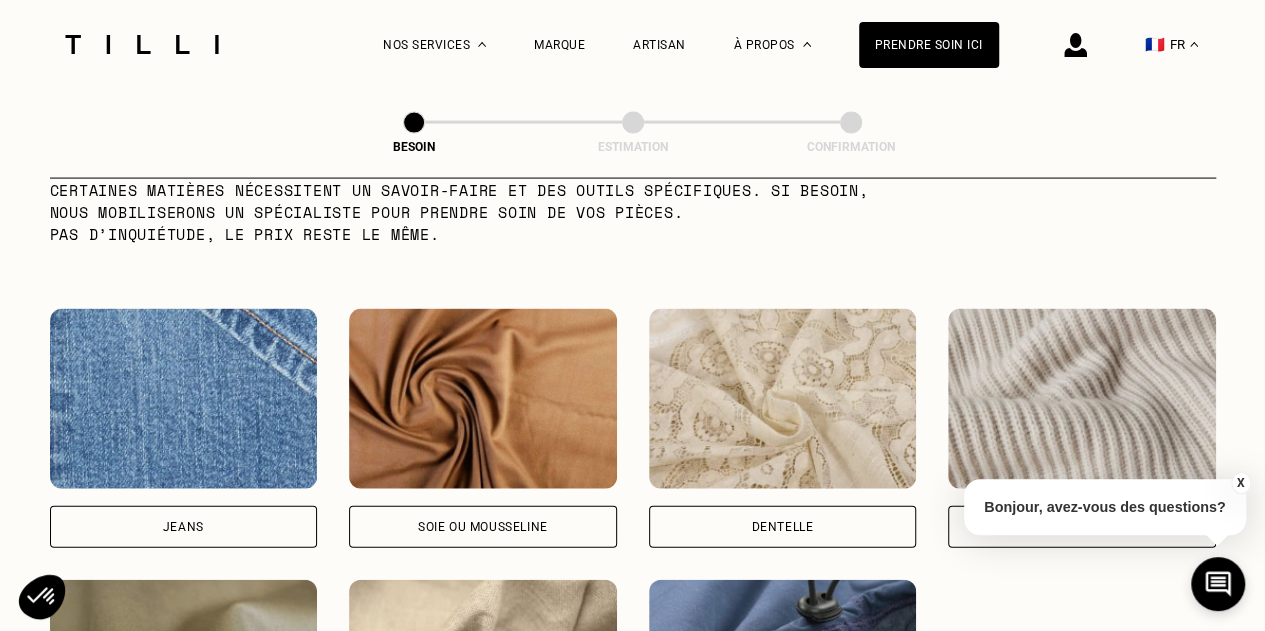 scroll, scrollTop: 2287, scrollLeft: 0, axis: vertical 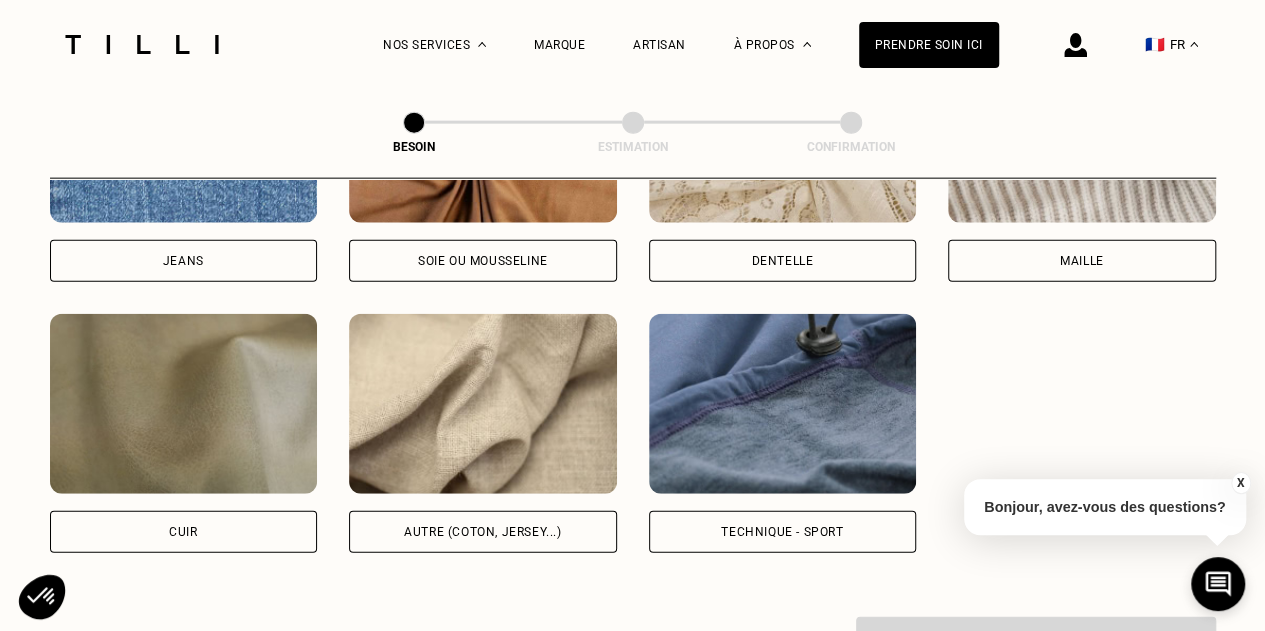 click on "Autre (coton, jersey...)" at bounding box center (482, 532) 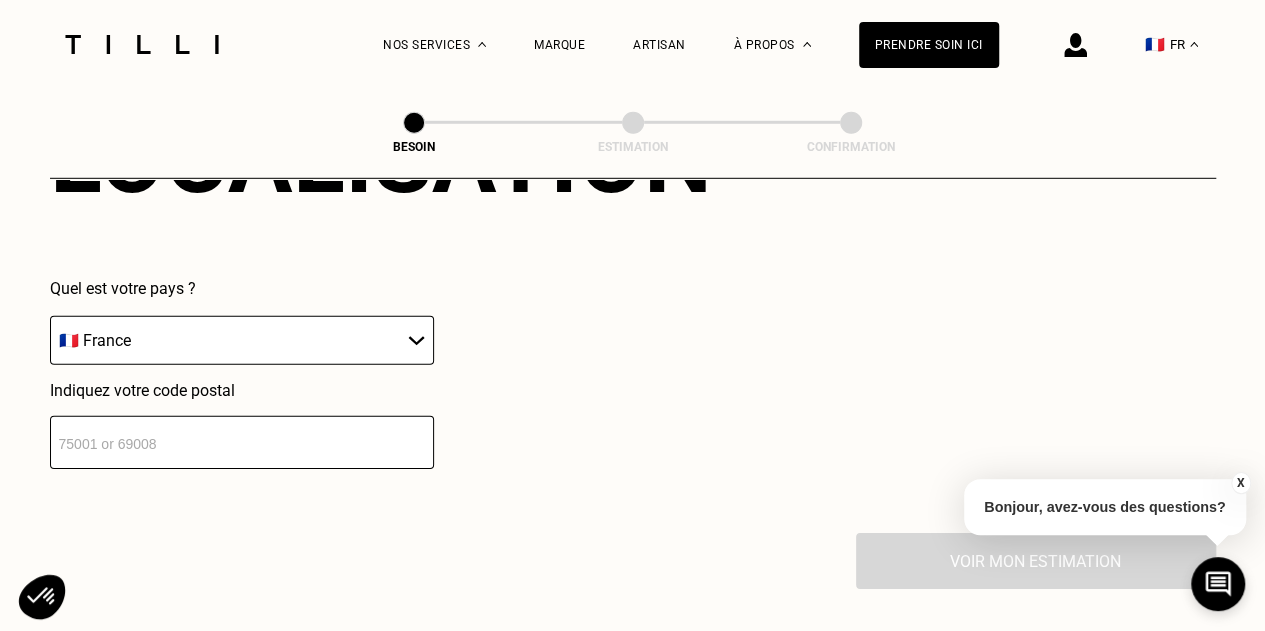 scroll, scrollTop: 2882, scrollLeft: 0, axis: vertical 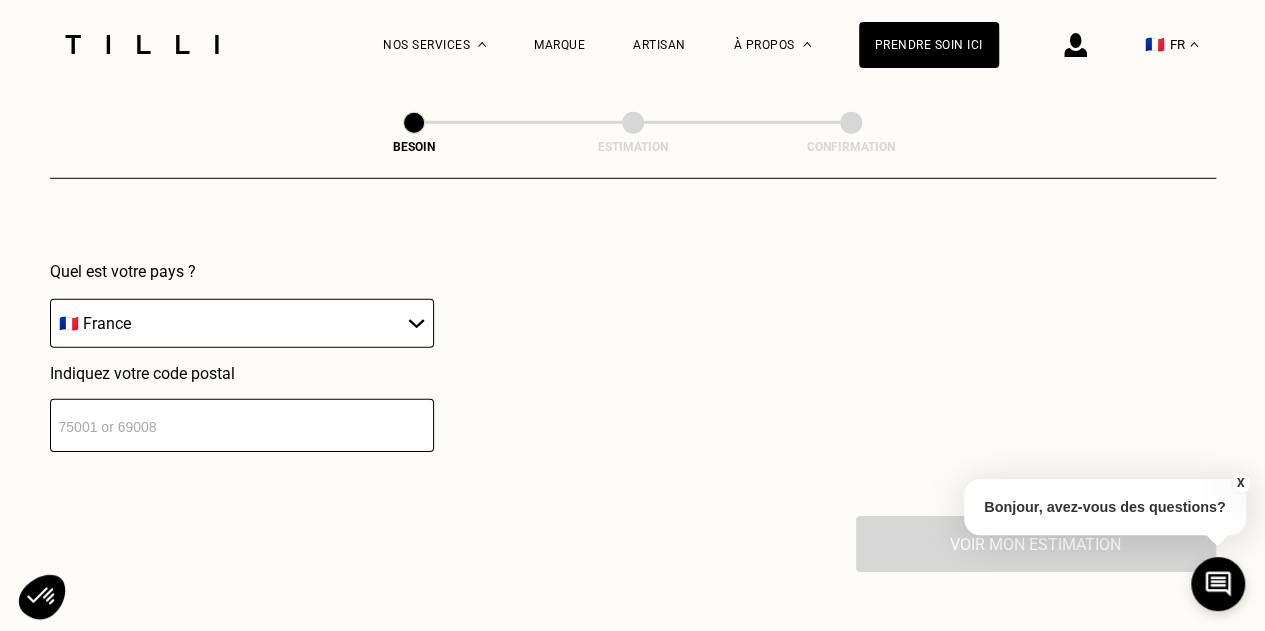 click at bounding box center [242, 425] 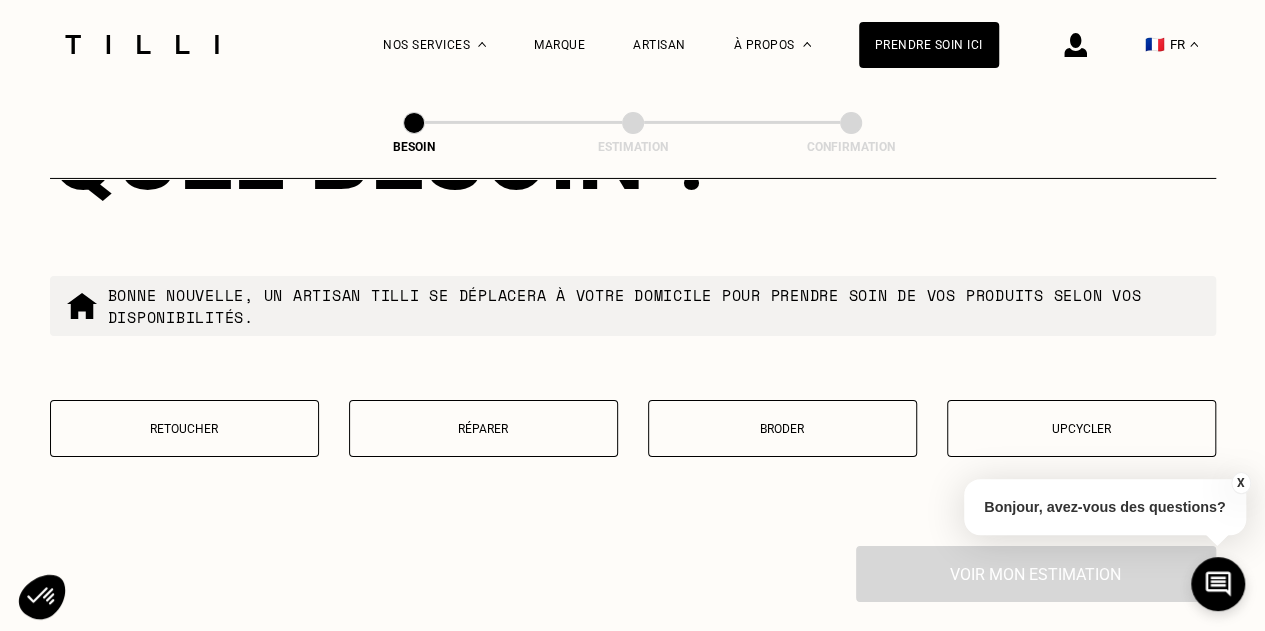 scroll, scrollTop: 3390, scrollLeft: 0, axis: vertical 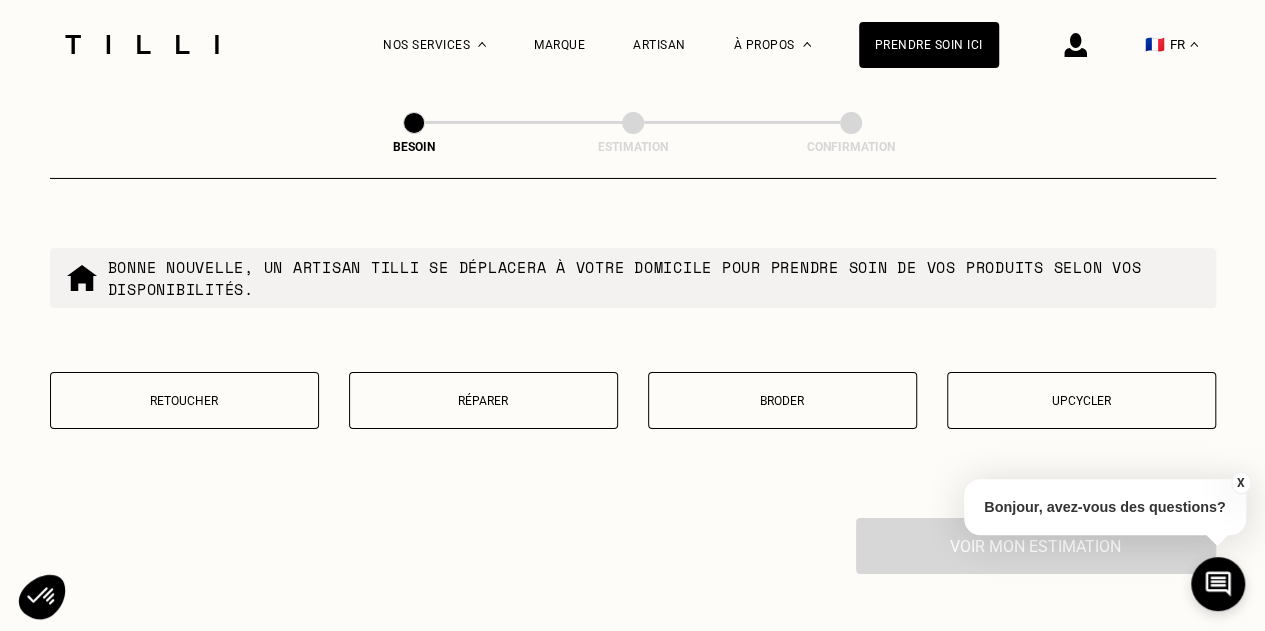 click on "Réparer" at bounding box center (483, 401) 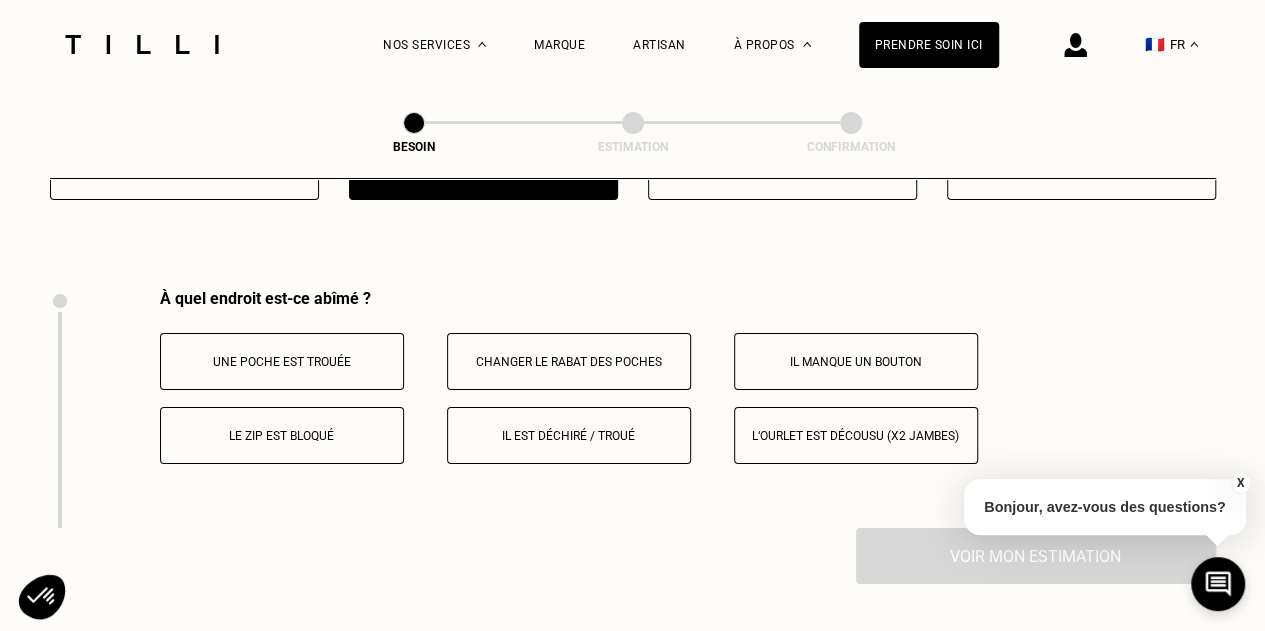scroll, scrollTop: 3696, scrollLeft: 0, axis: vertical 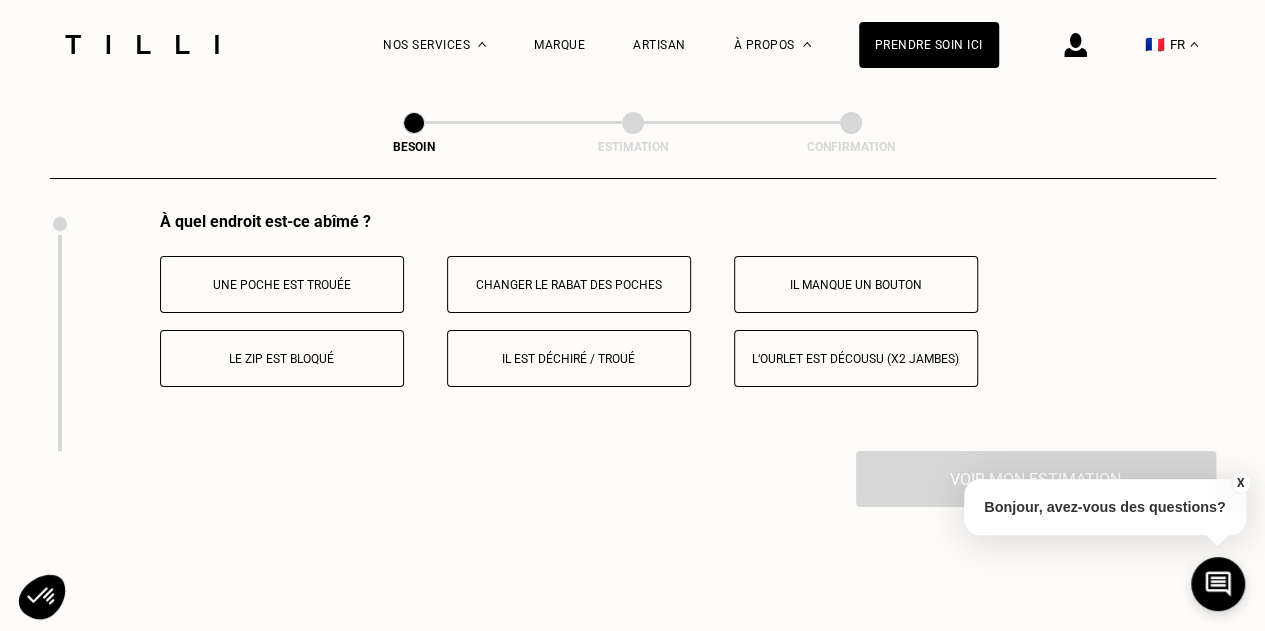 click on "Il est déchiré / troué" at bounding box center [569, 359] 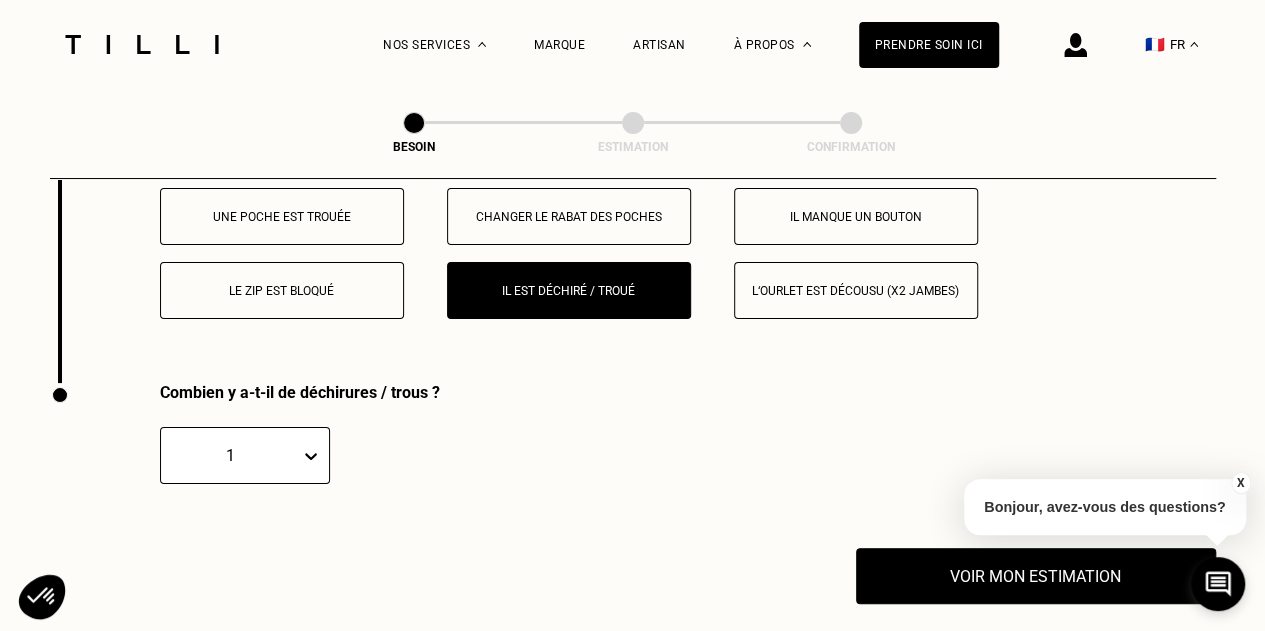 scroll, scrollTop: 3935, scrollLeft: 0, axis: vertical 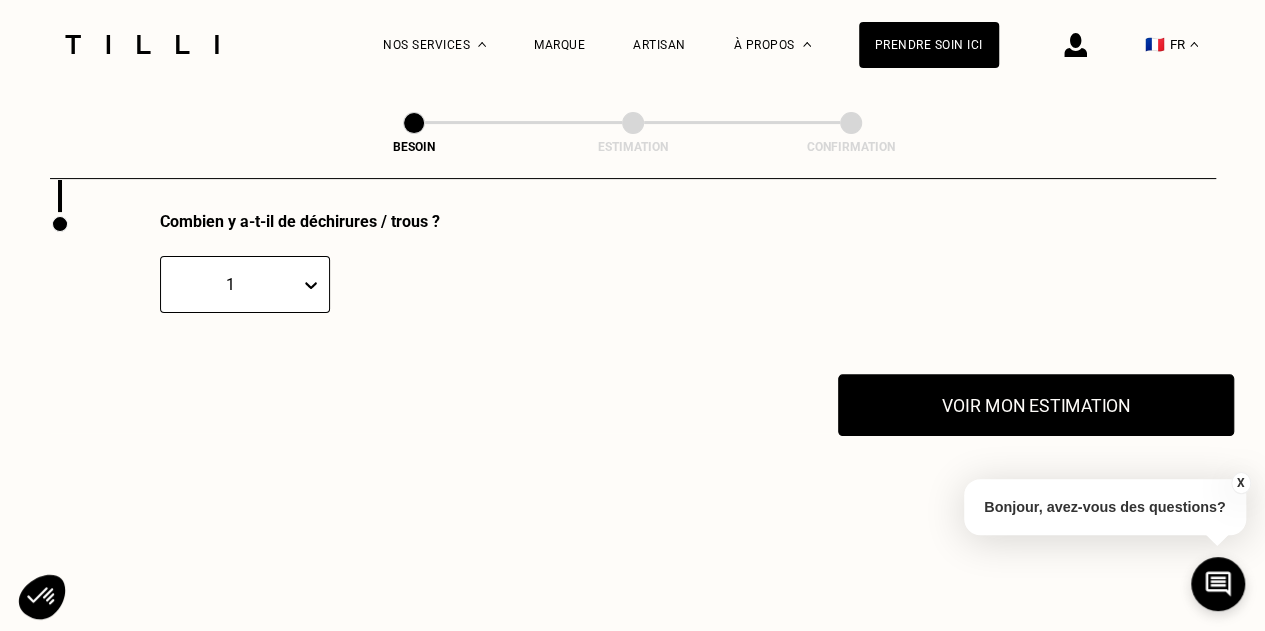 click on "Voir mon estimation" at bounding box center (1036, 405) 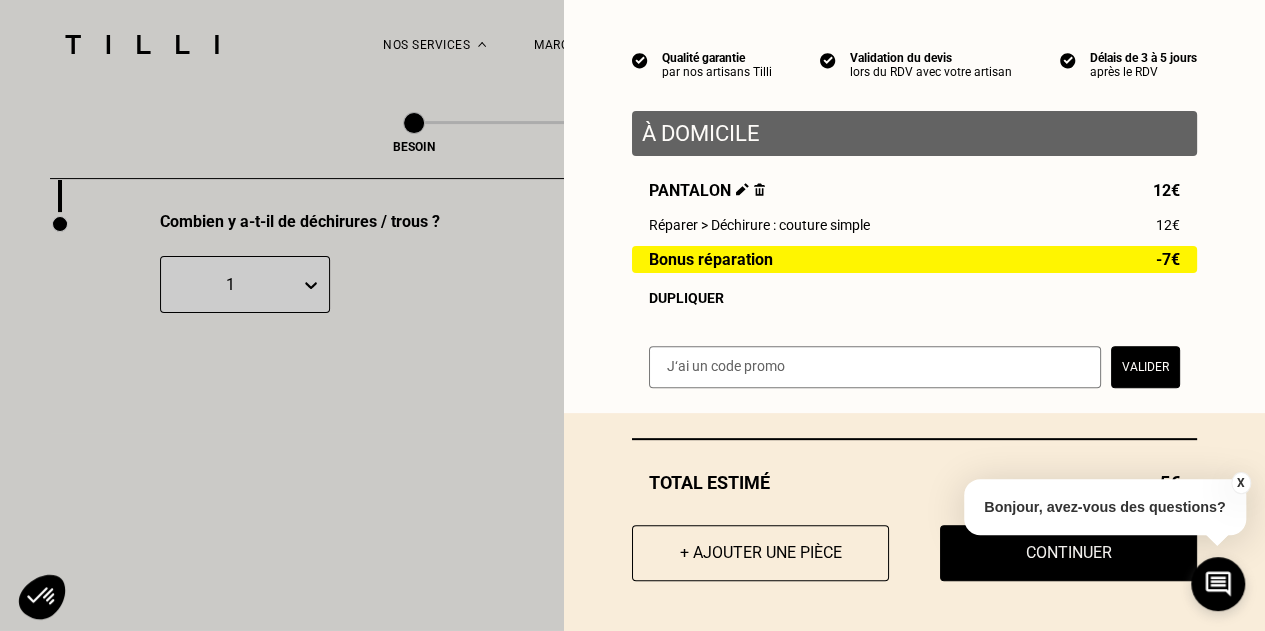 scroll, scrollTop: 163, scrollLeft: 0, axis: vertical 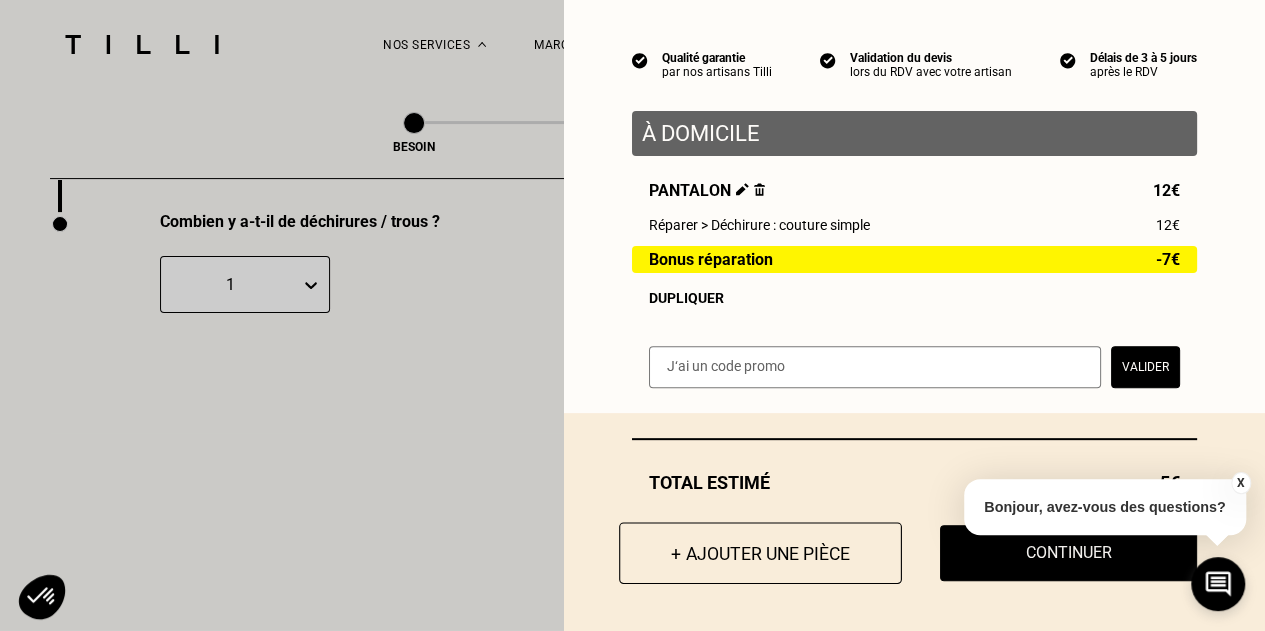 click on "+ Ajouter une pièce" at bounding box center [760, 553] 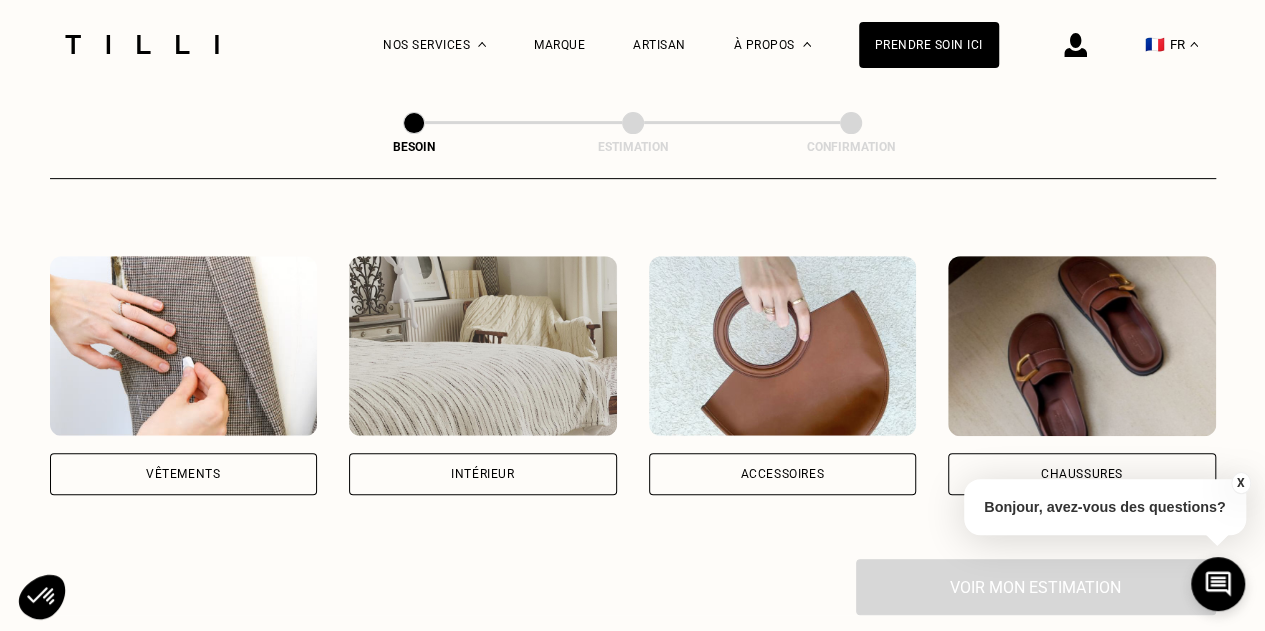 scroll, scrollTop: 329, scrollLeft: 0, axis: vertical 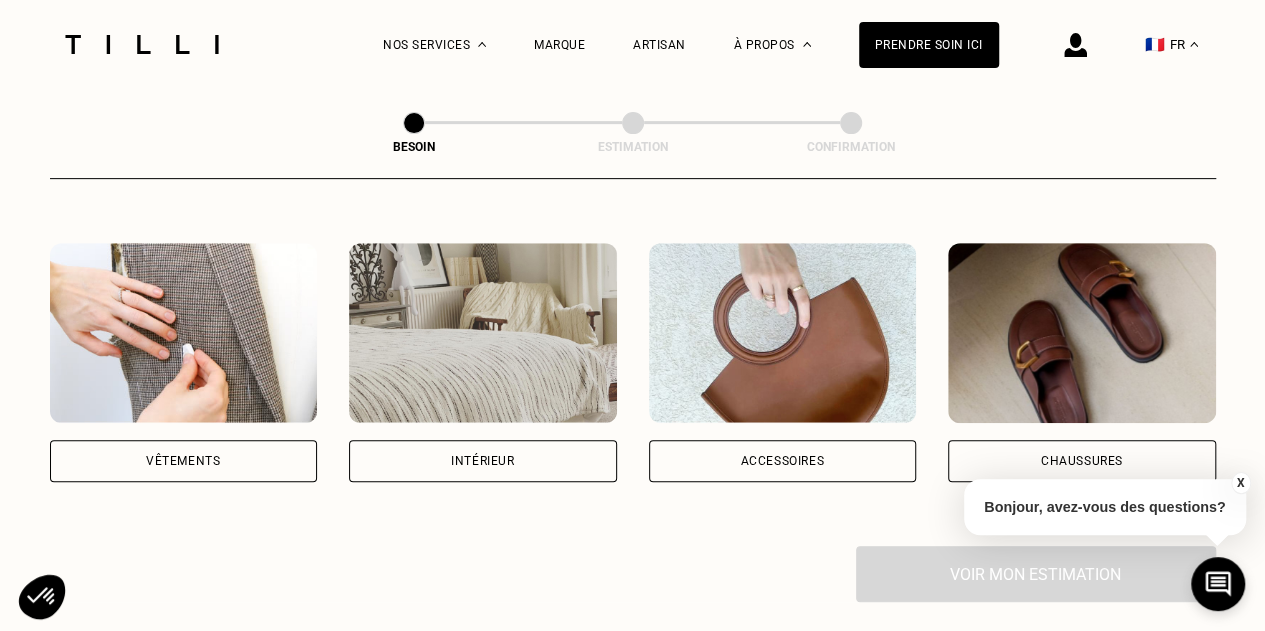 click at bounding box center (184, 333) 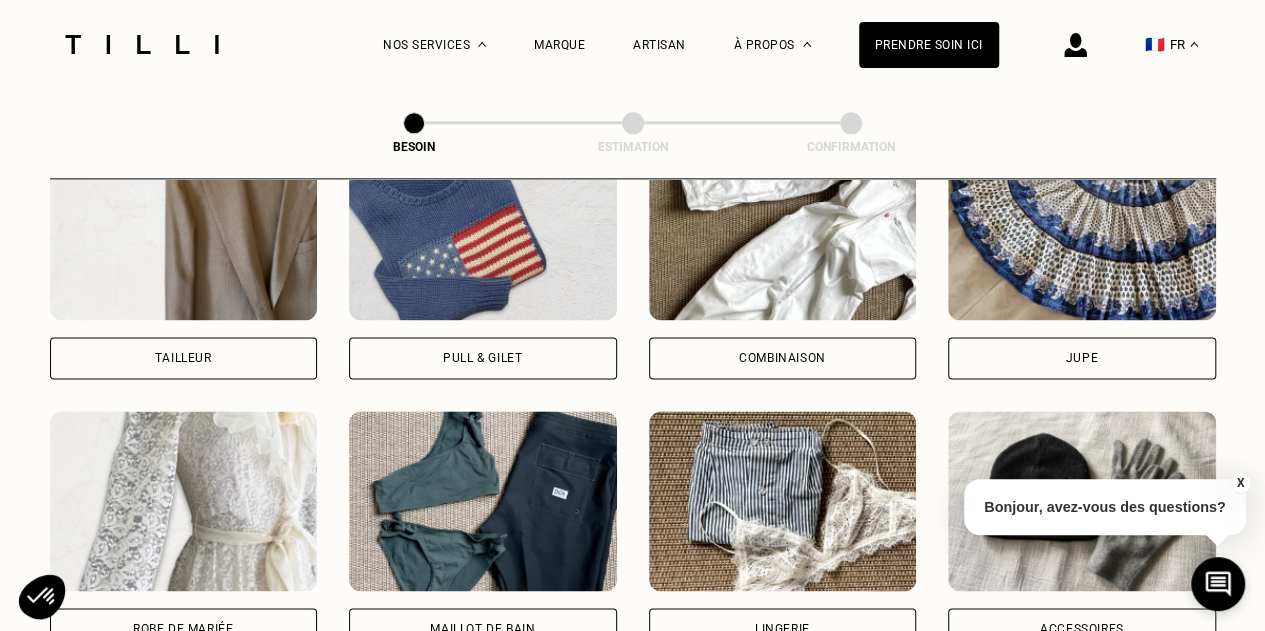 scroll, scrollTop: 1100, scrollLeft: 0, axis: vertical 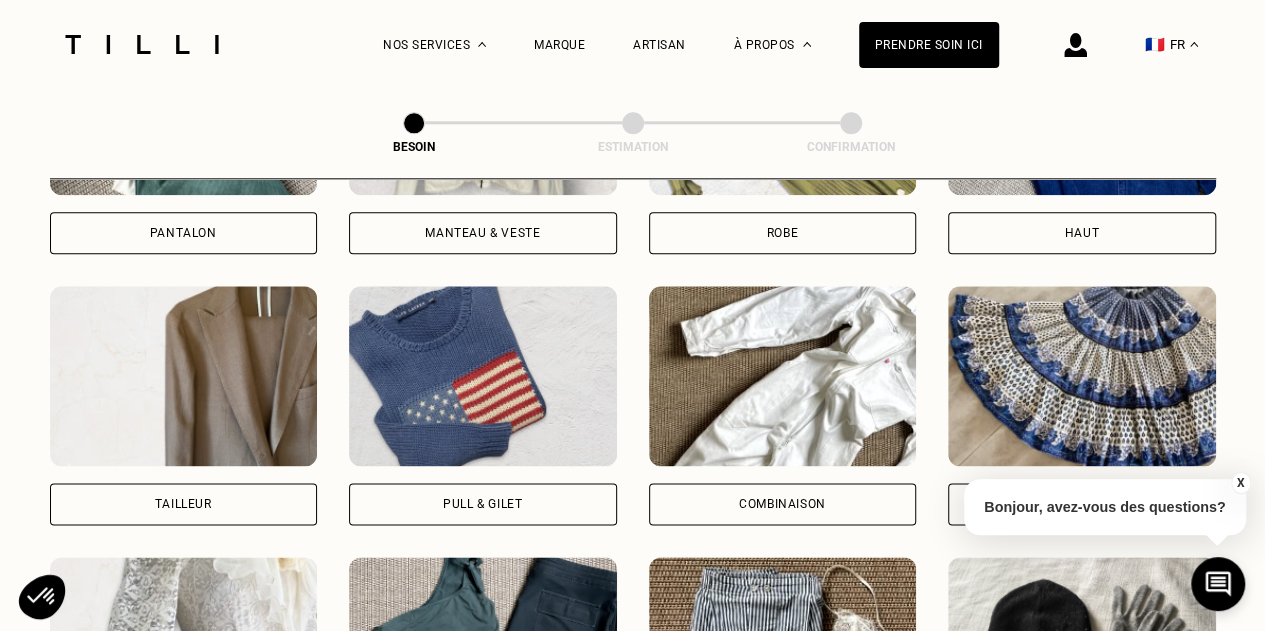 click on "Haut" at bounding box center [1082, 233] 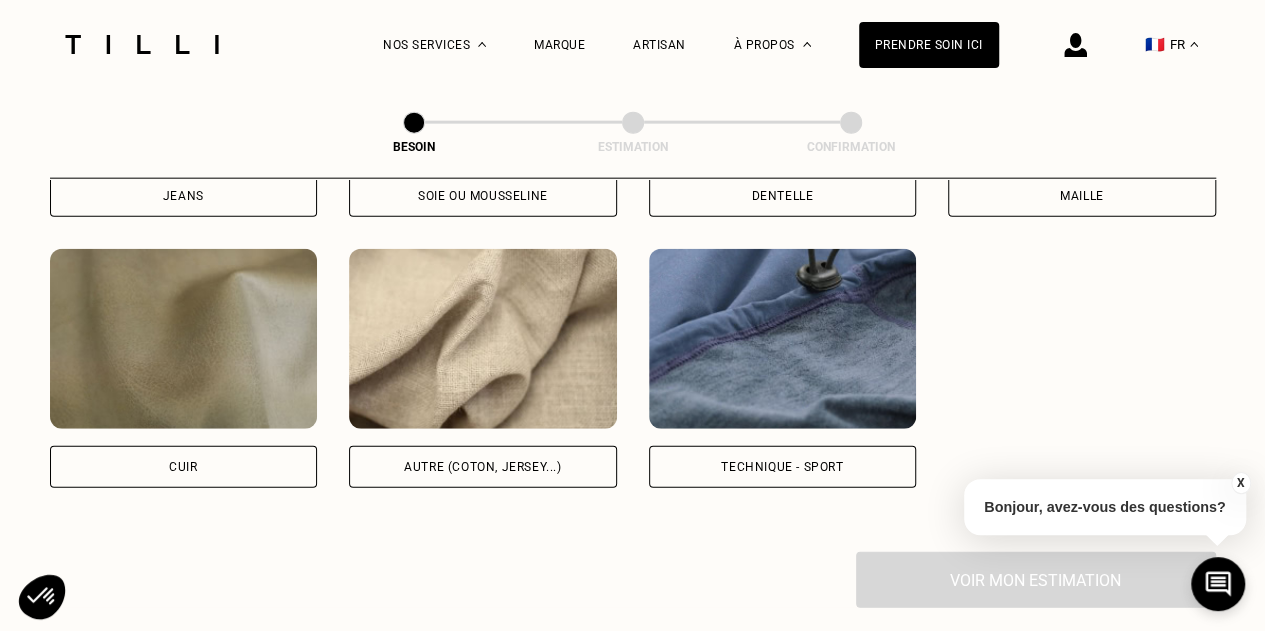 scroll, scrollTop: 2354, scrollLeft: 0, axis: vertical 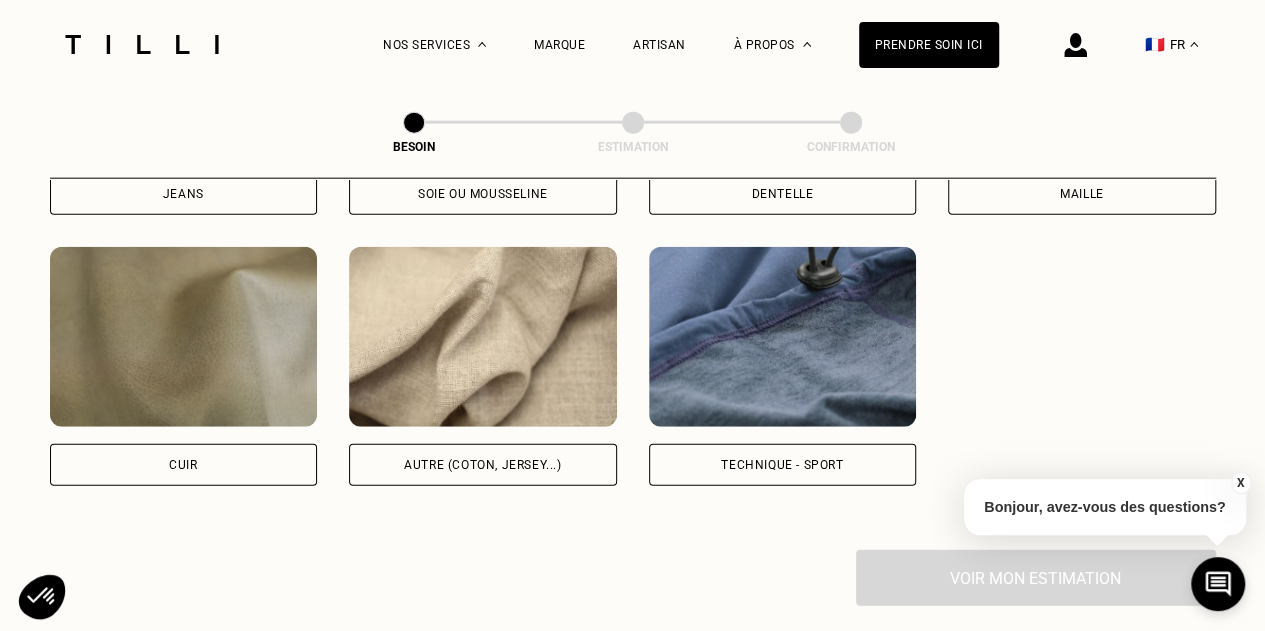click on "Autre (coton, jersey...)" at bounding box center [482, 465] 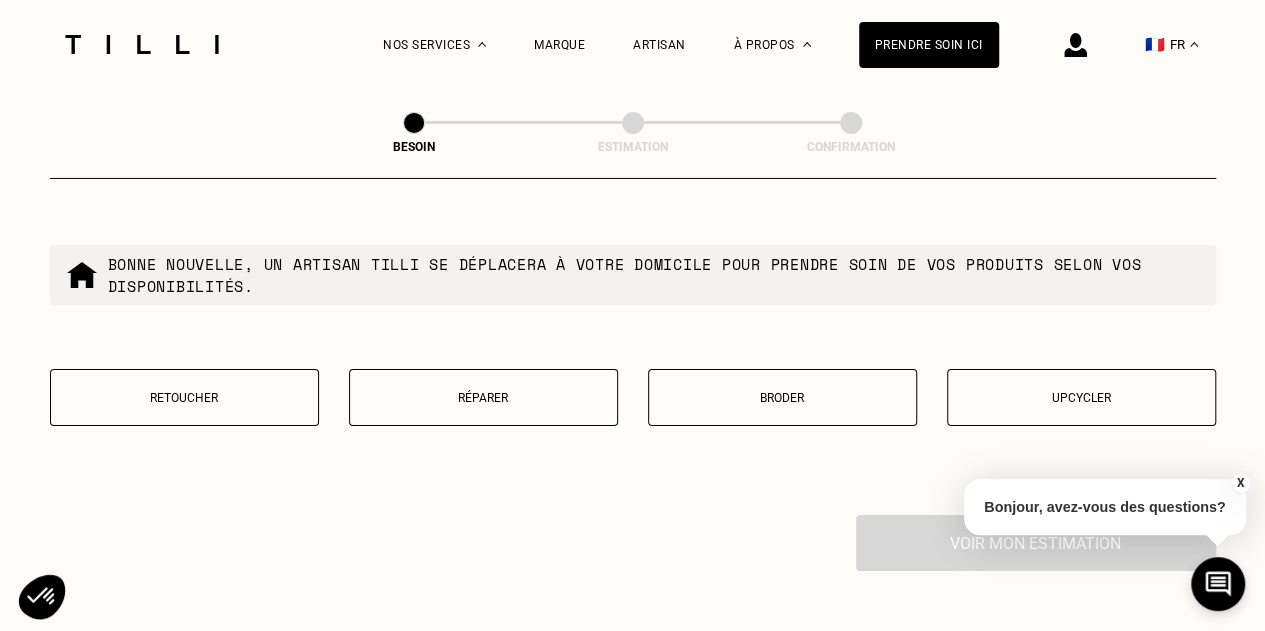 scroll, scrollTop: 3395, scrollLeft: 0, axis: vertical 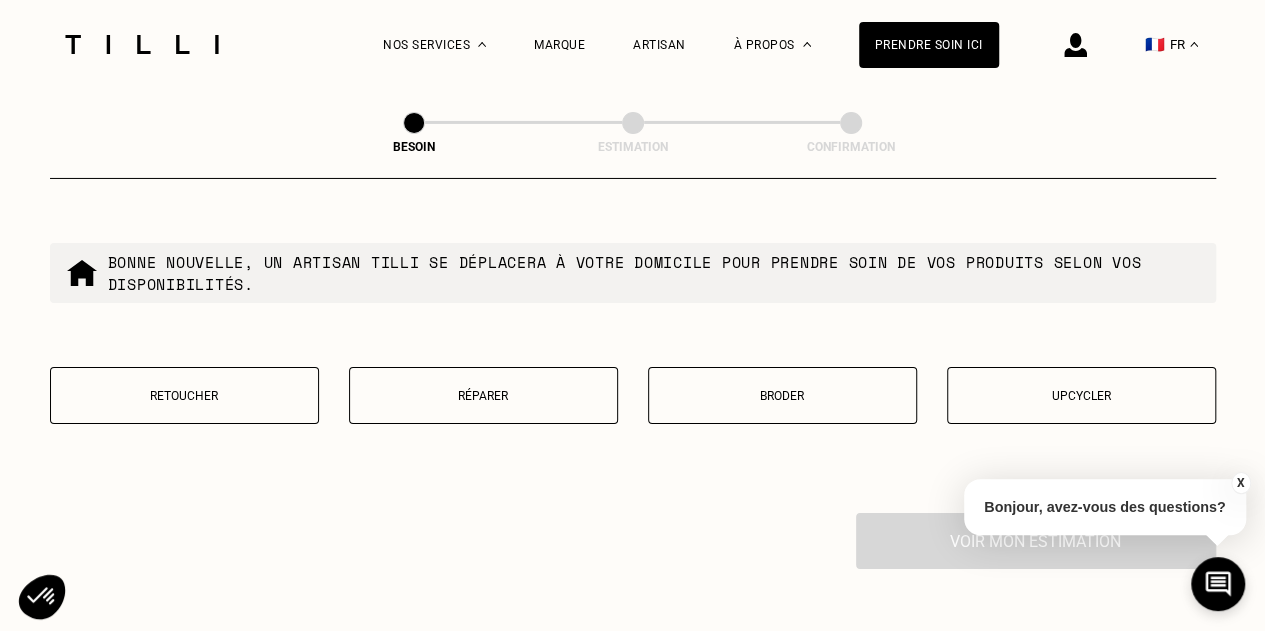 click on "Réparer" at bounding box center (483, 396) 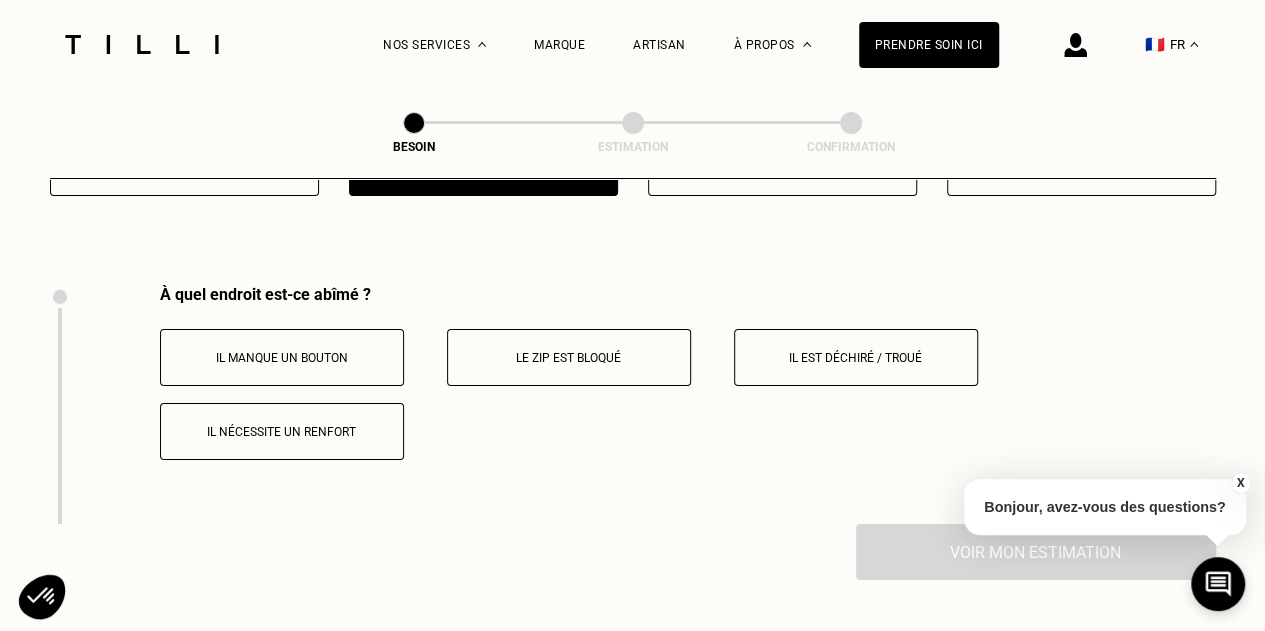 scroll, scrollTop: 3696, scrollLeft: 0, axis: vertical 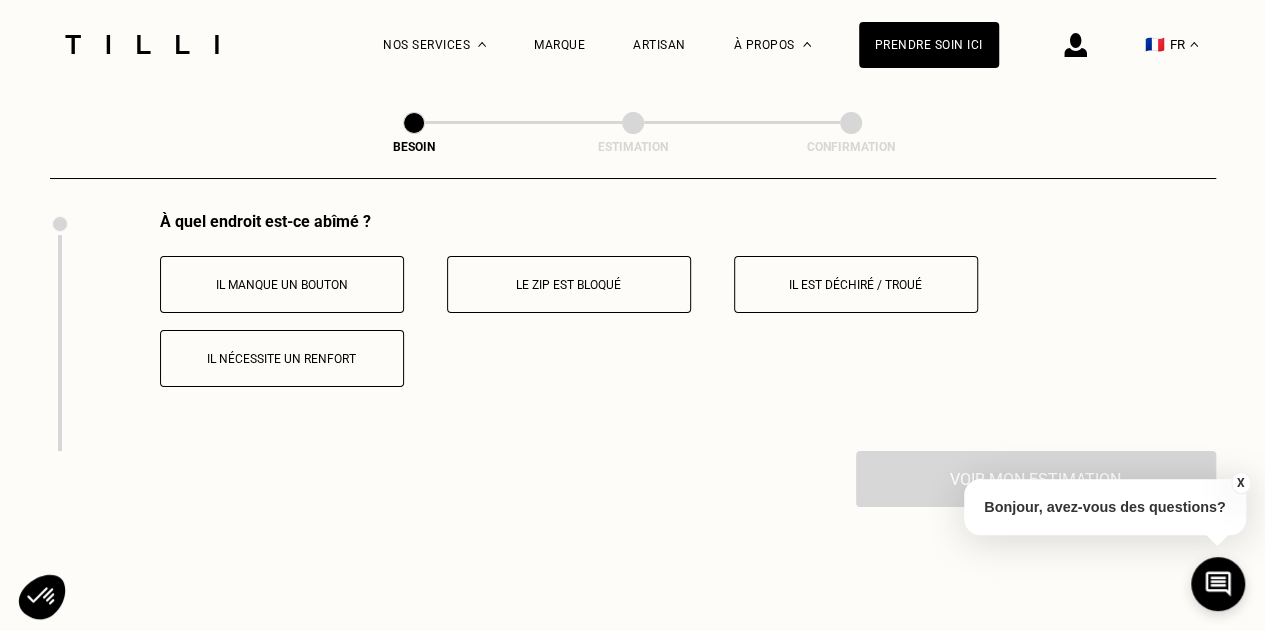 click on "Il est déchiré / troué" at bounding box center [856, 284] 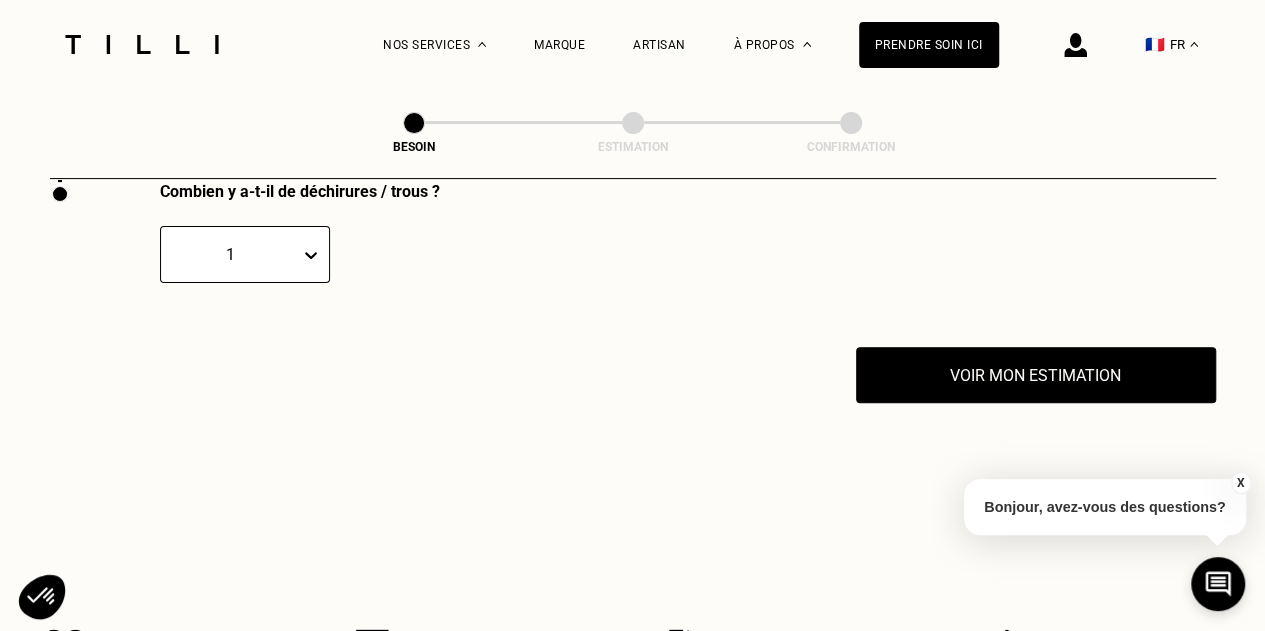 scroll, scrollTop: 3973, scrollLeft: 0, axis: vertical 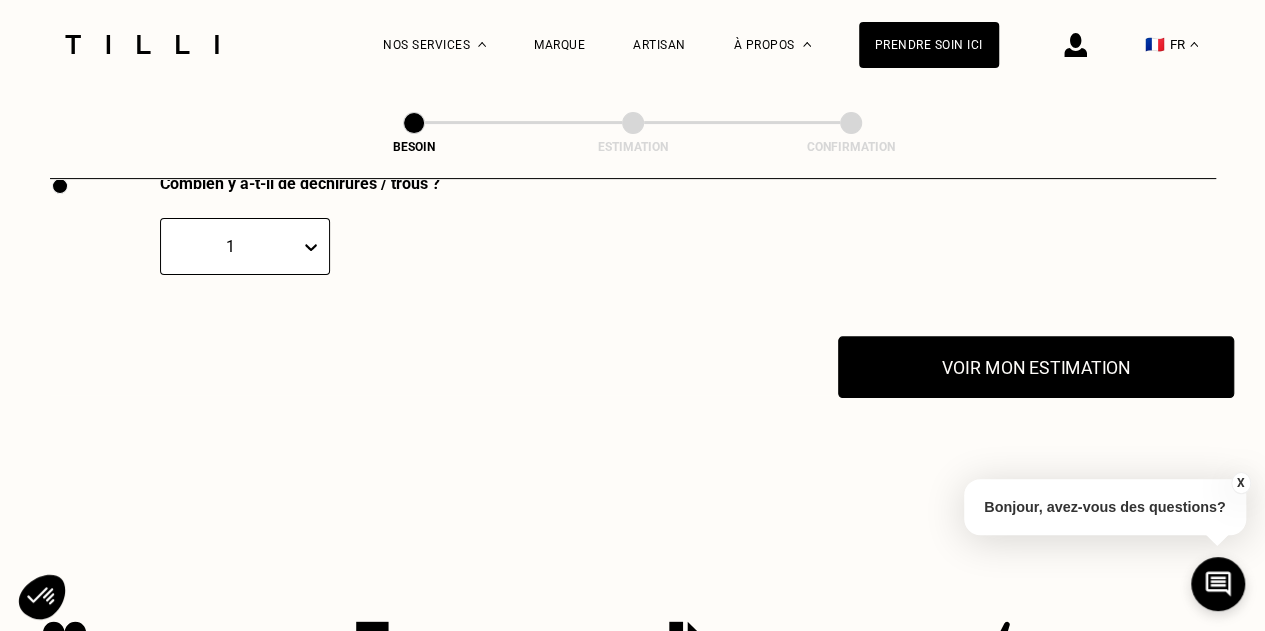 click on "Voir mon estimation" at bounding box center [1036, 367] 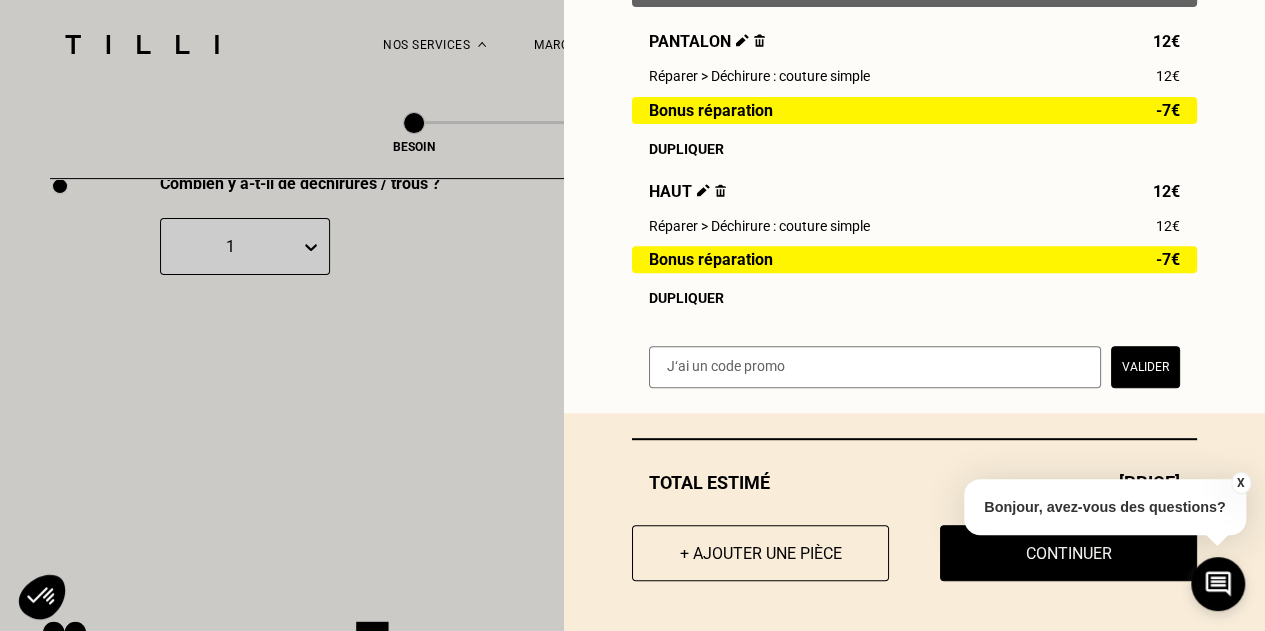scroll, scrollTop: 314, scrollLeft: 0, axis: vertical 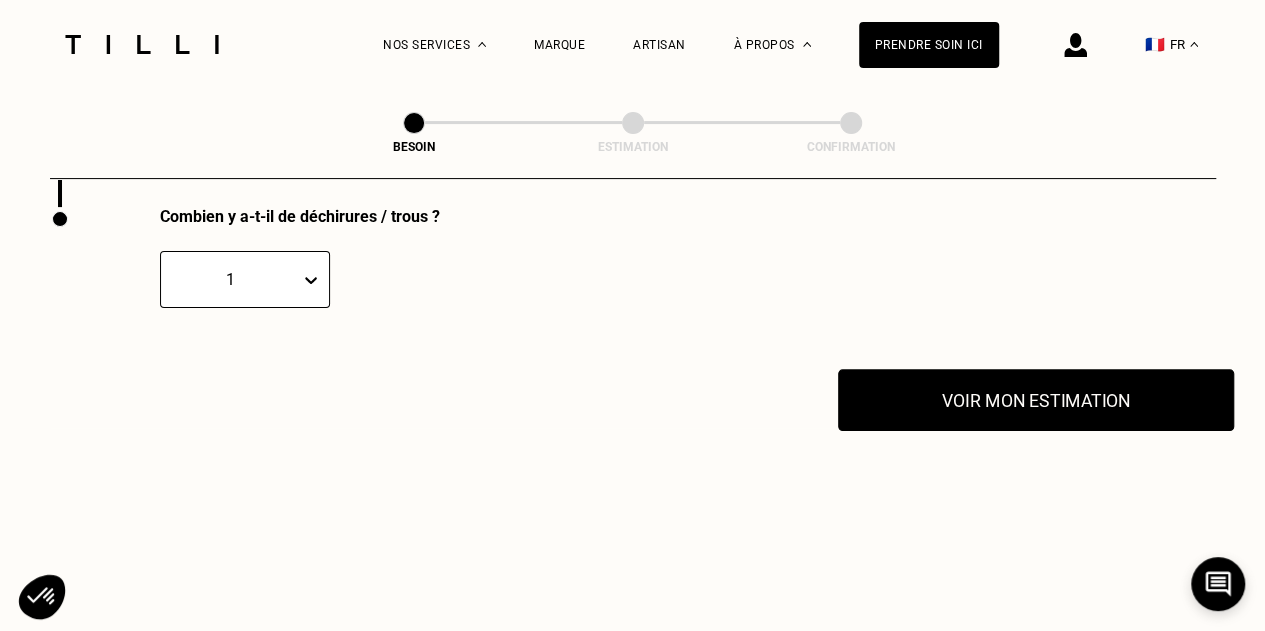 click on "Voir mon estimation" at bounding box center [1036, 400] 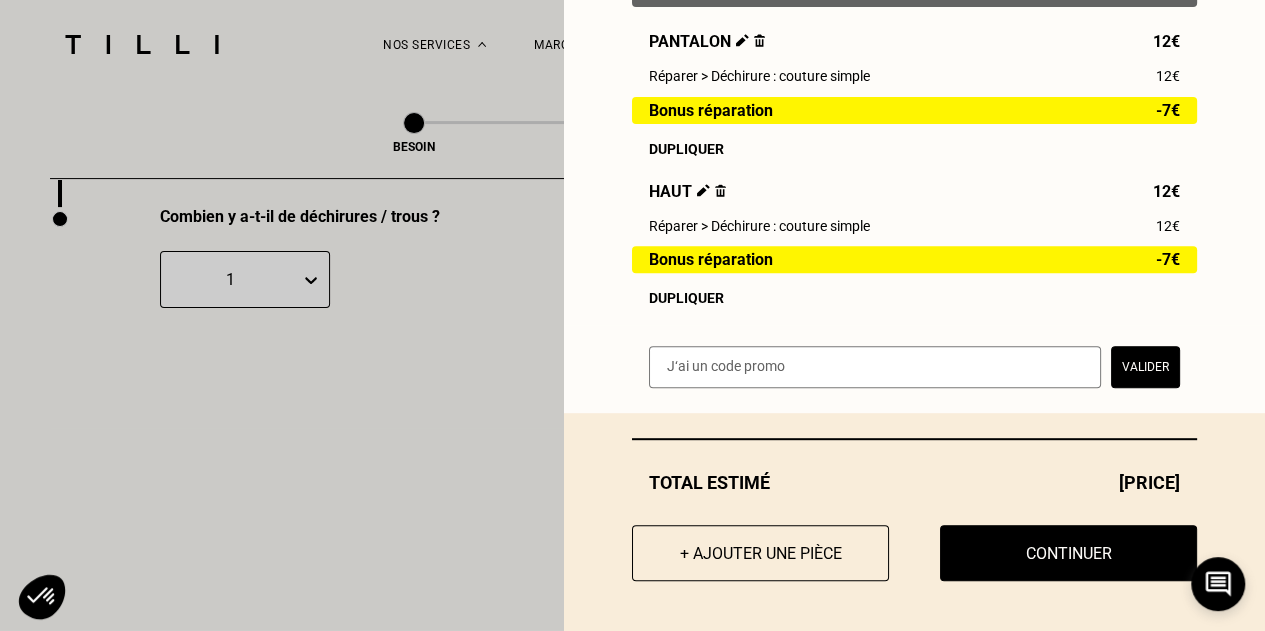 scroll, scrollTop: 314, scrollLeft: 0, axis: vertical 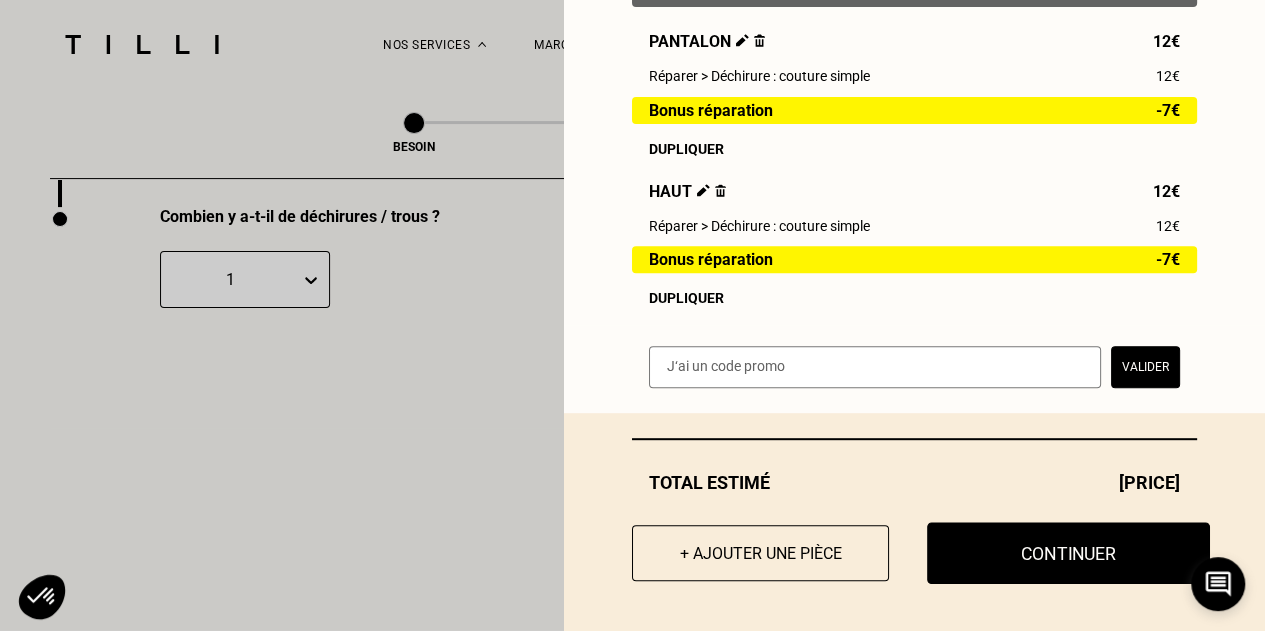 click on "Continuer" at bounding box center (1068, 553) 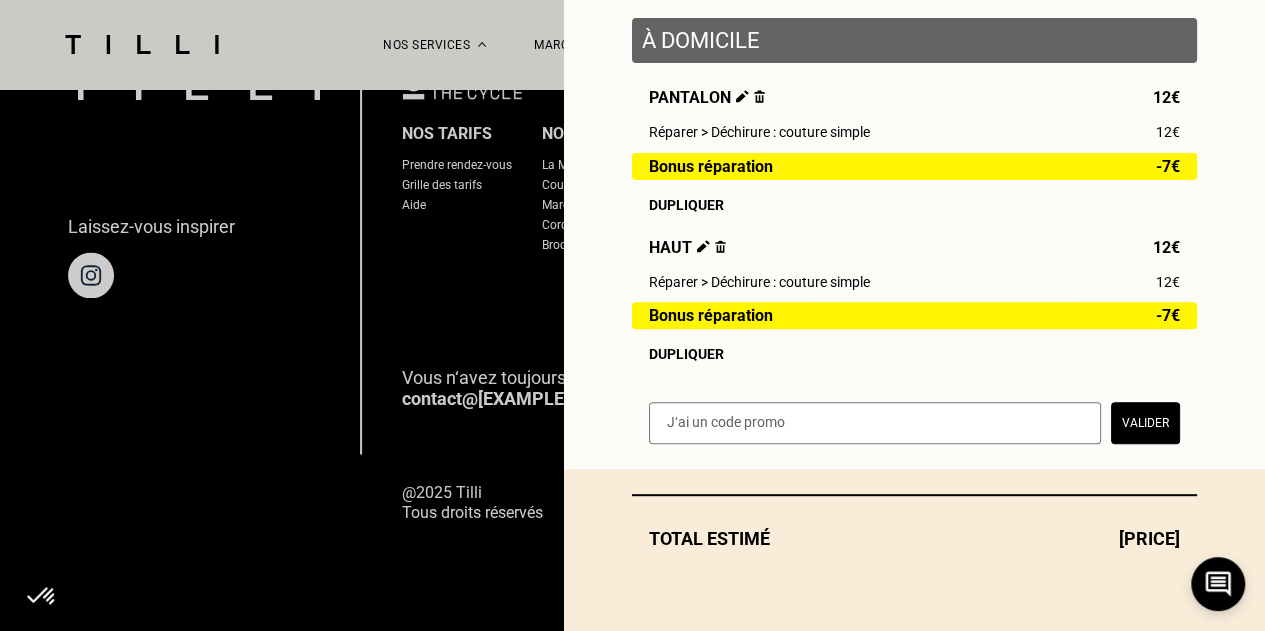 scroll, scrollTop: 1395, scrollLeft: 0, axis: vertical 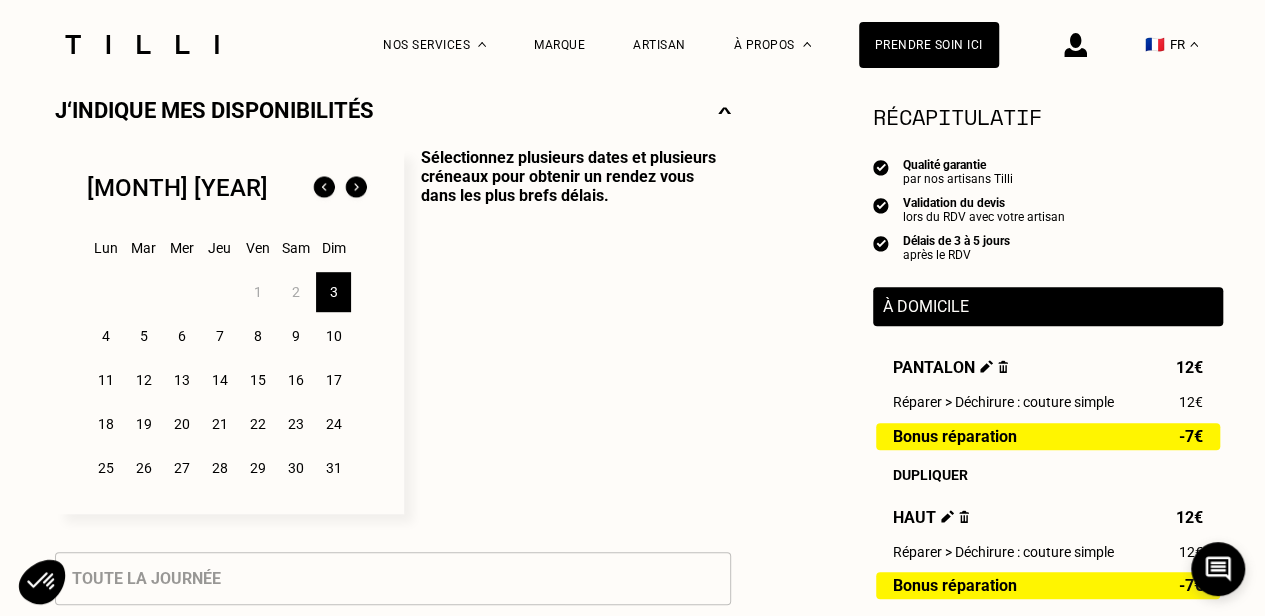 click on "4" at bounding box center [105, 336] 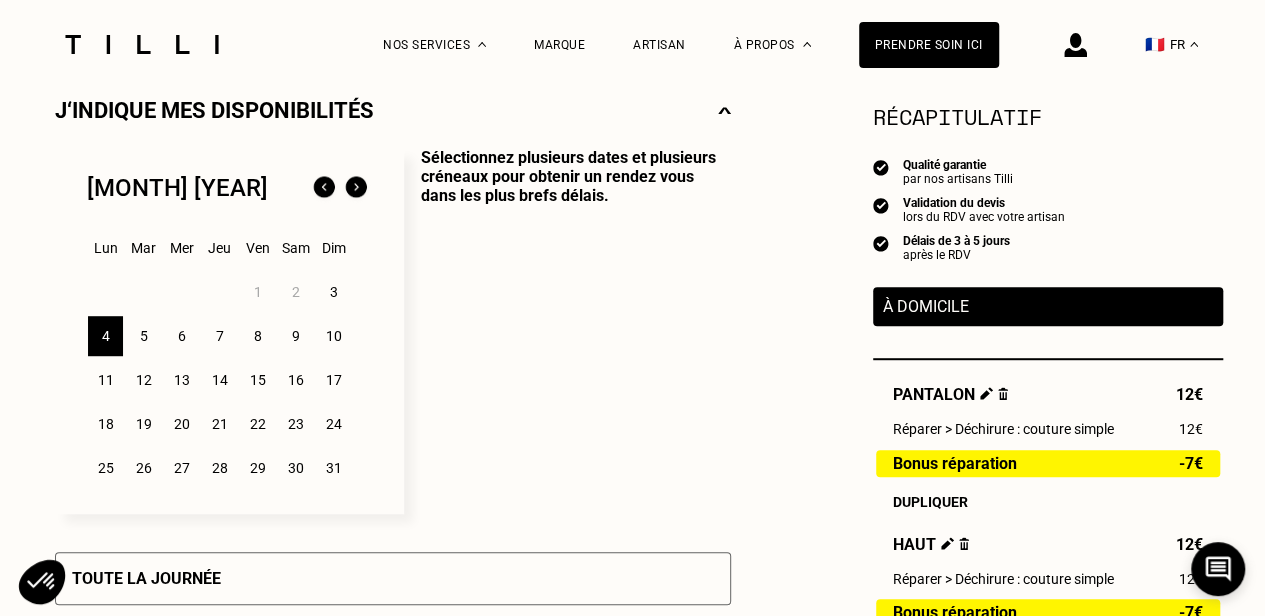 click on "5" at bounding box center [143, 336] 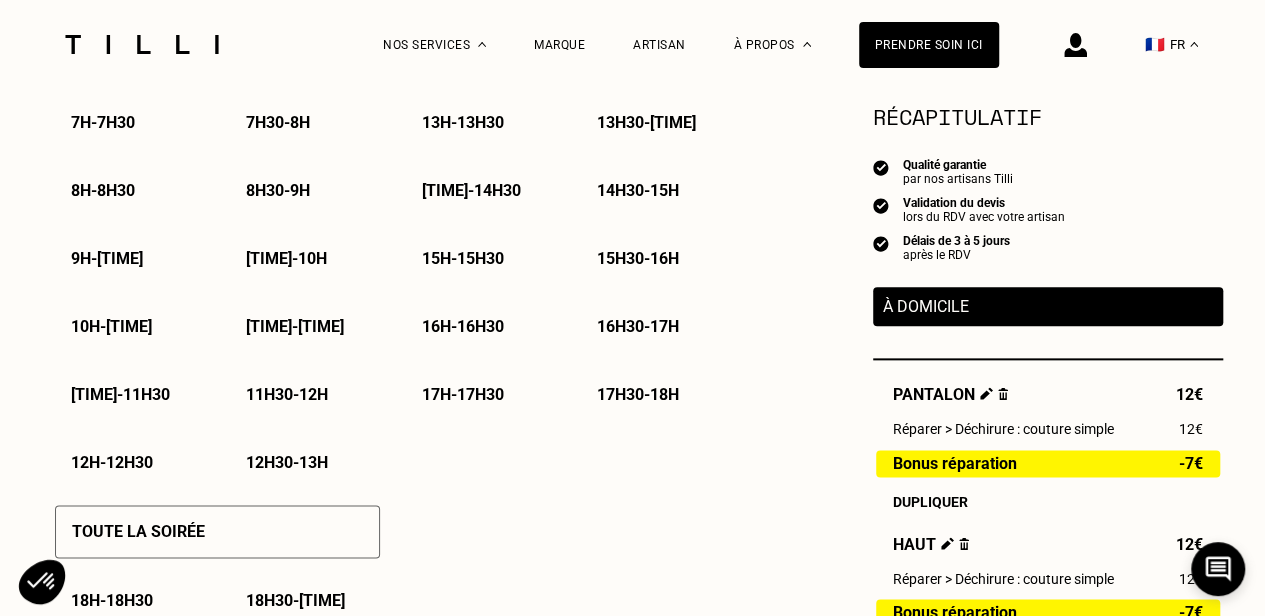 scroll, scrollTop: 1171, scrollLeft: 0, axis: vertical 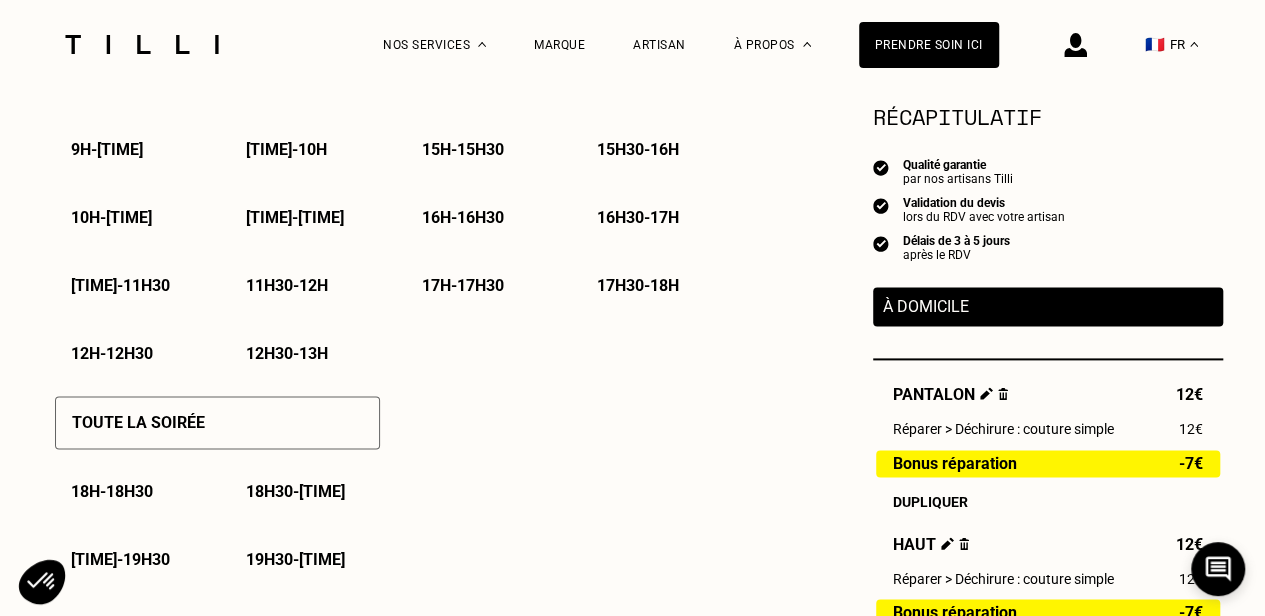 click on "Toute la soirée" at bounding box center [217, 422] 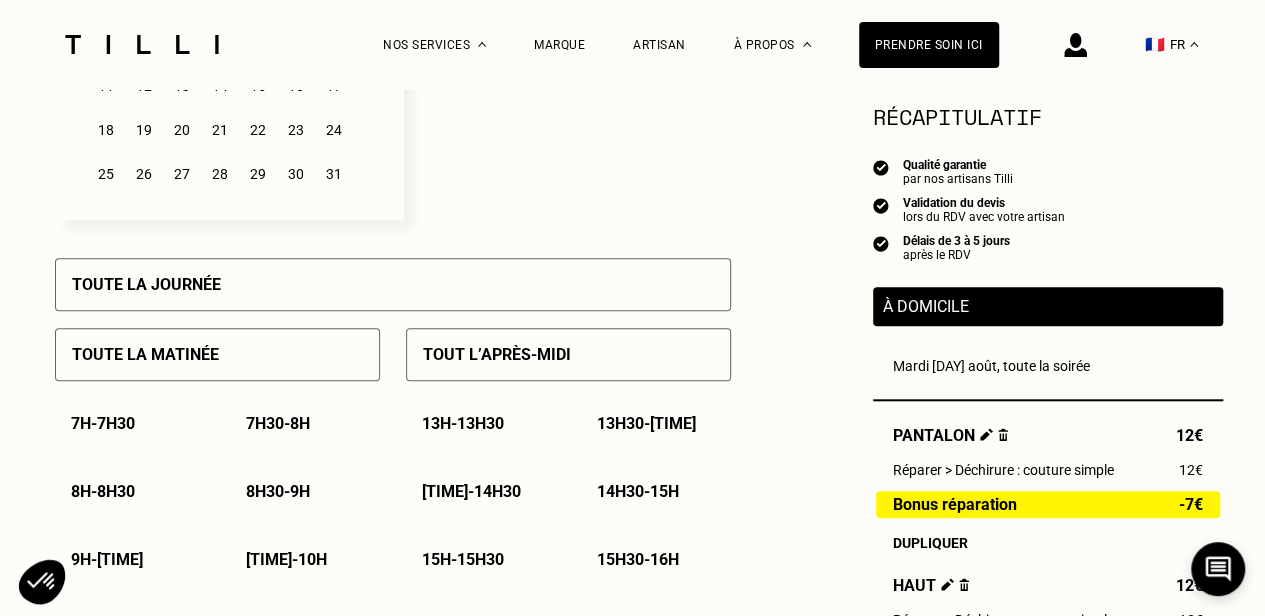 scroll, scrollTop: 762, scrollLeft: 0, axis: vertical 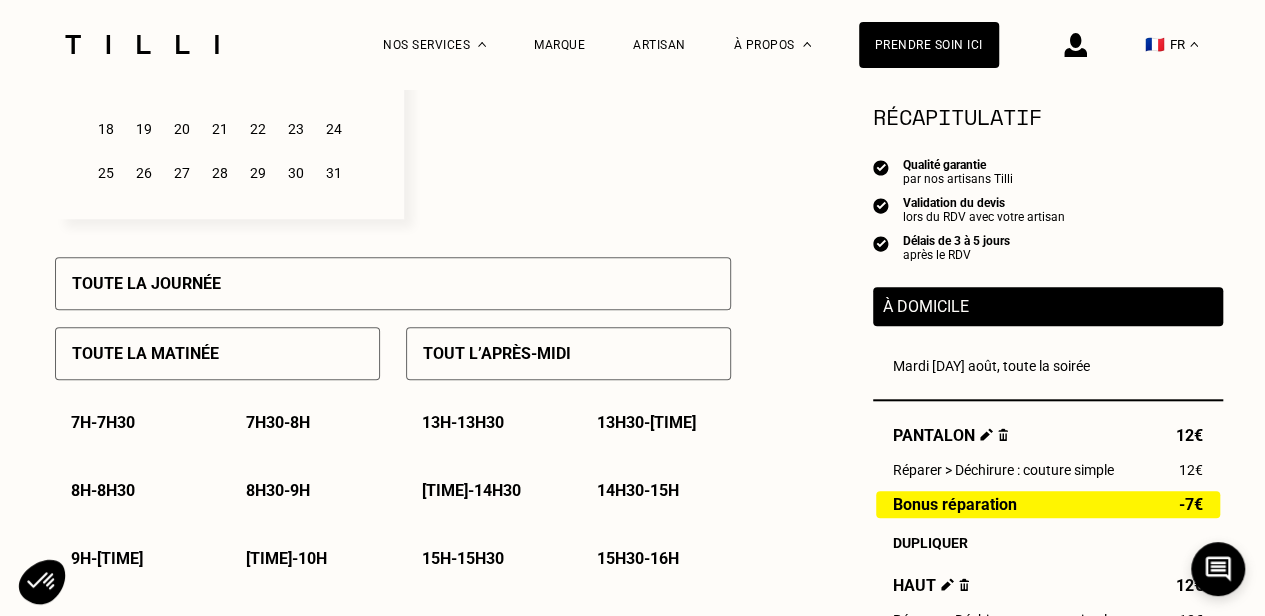click on "Toute la matinée" at bounding box center [217, 353] 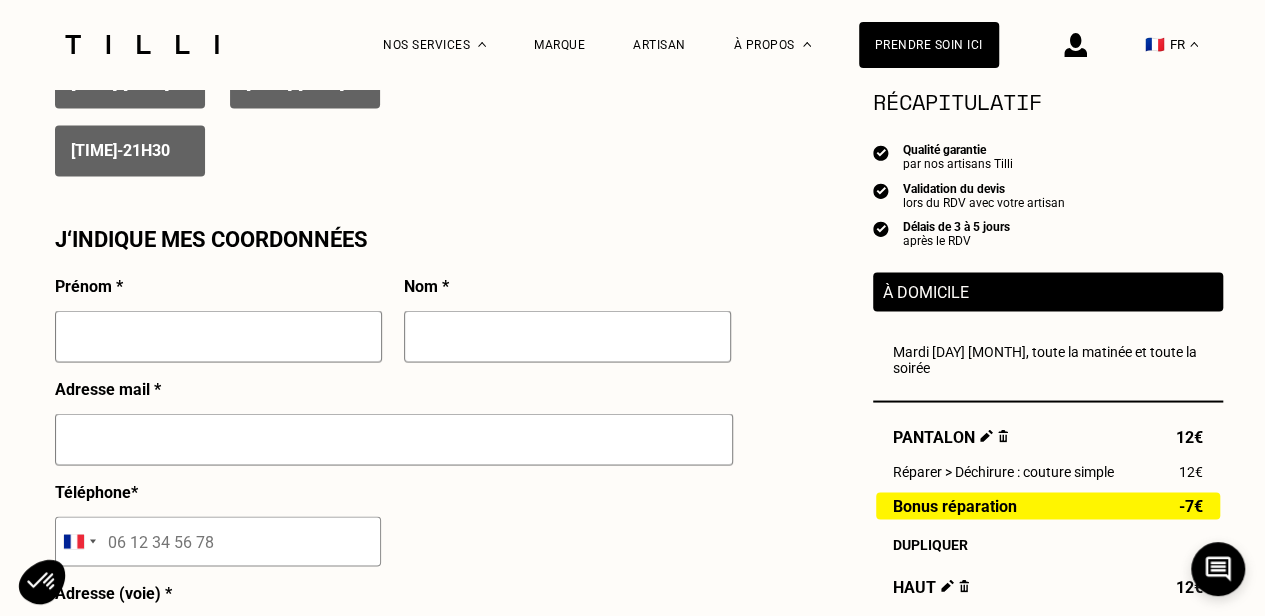 scroll, scrollTop: 1722, scrollLeft: 0, axis: vertical 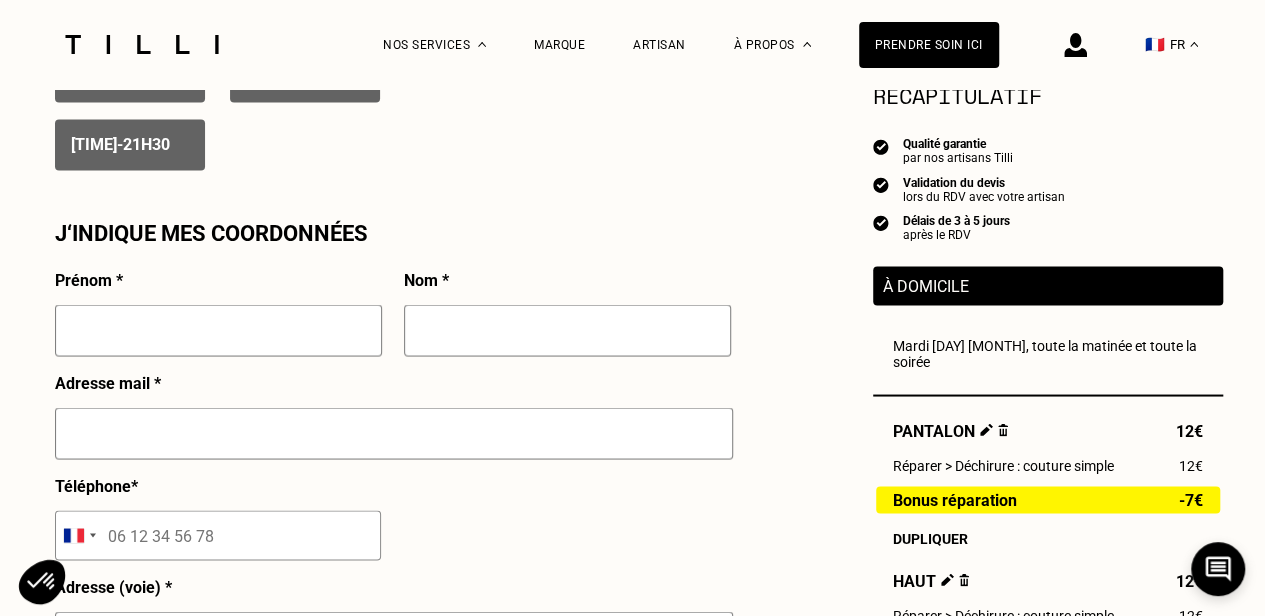 click at bounding box center [218, 330] 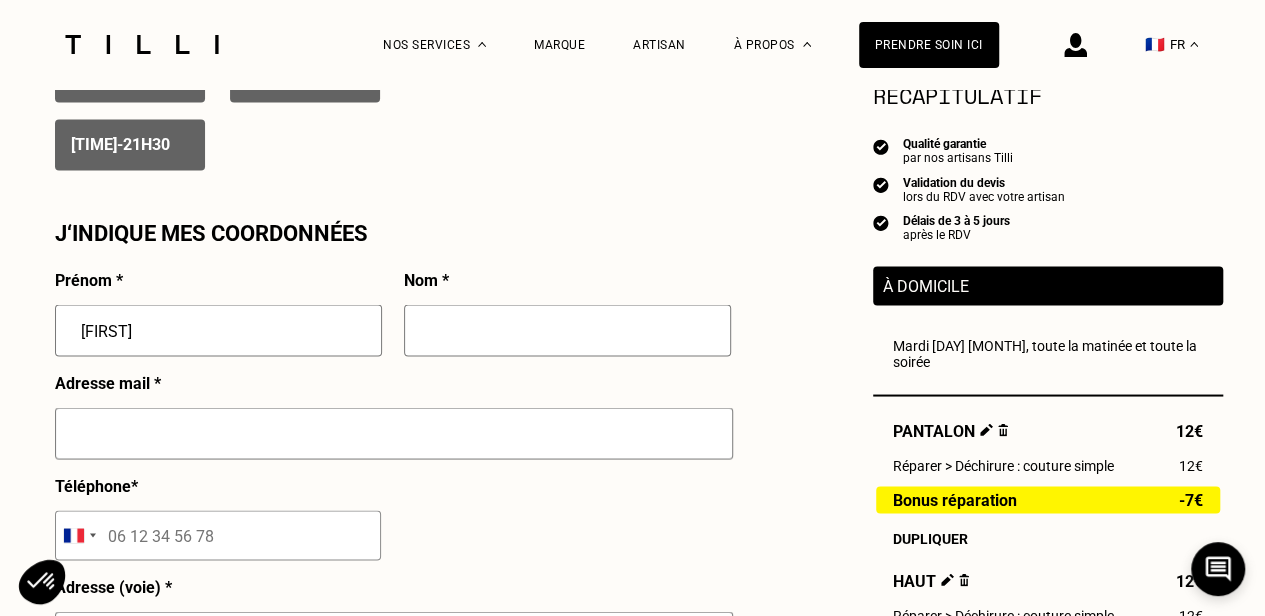type on "[LAST]" 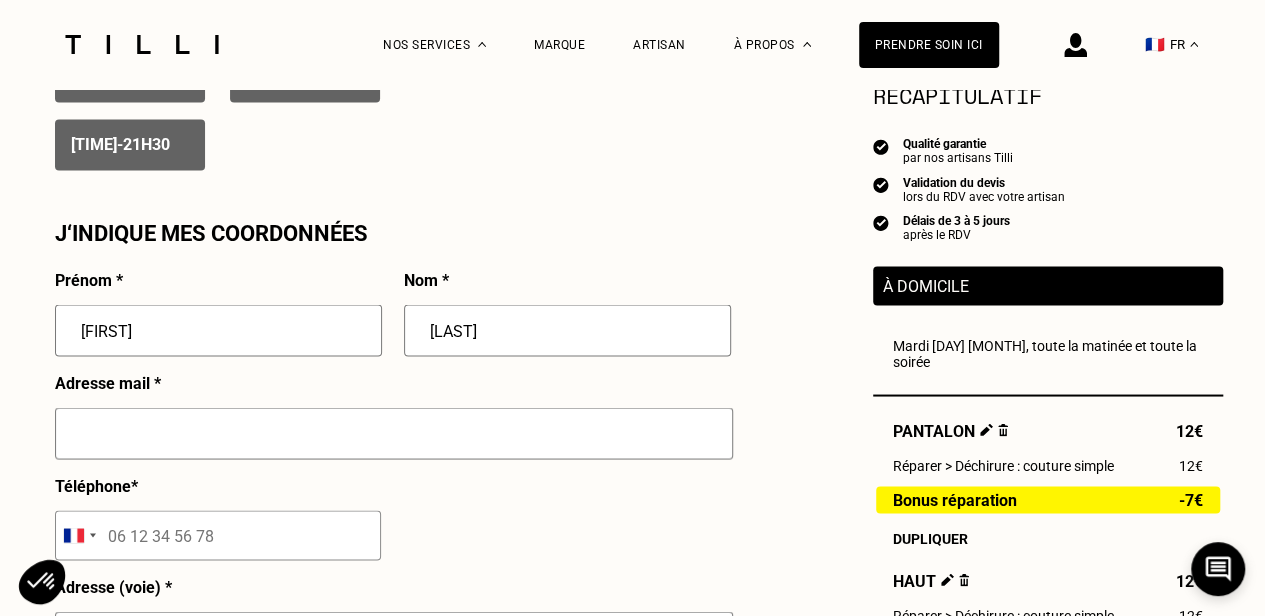 type on "[EMAIL]" 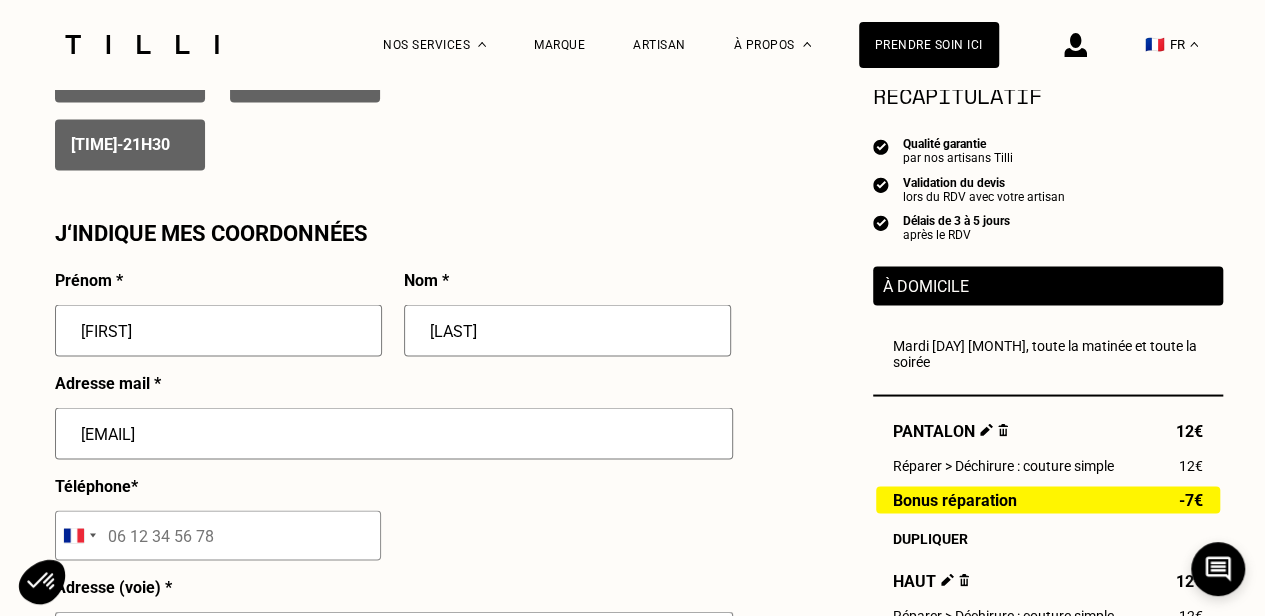 type on "[PHONE]" 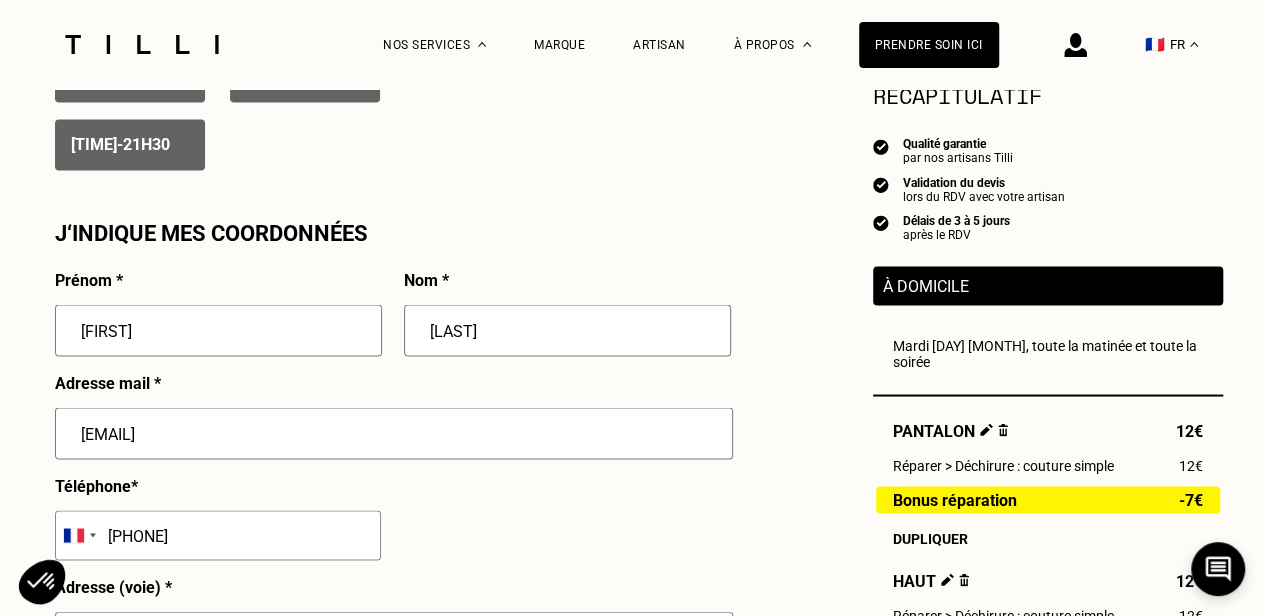 type on "[NUMBER] [STREET]" 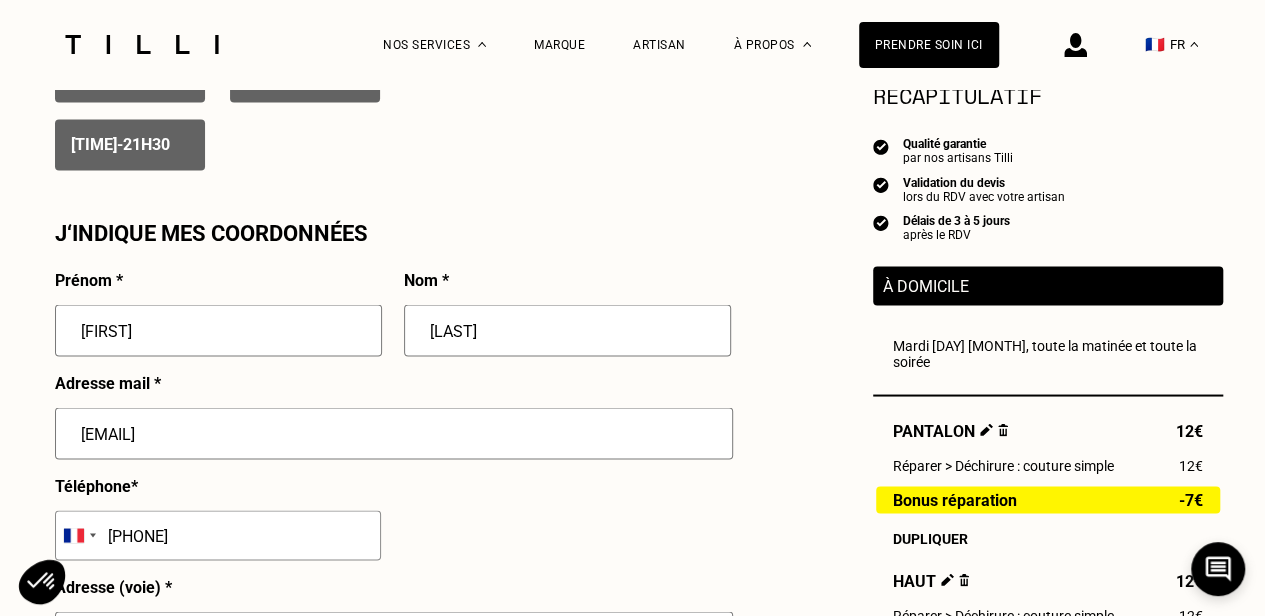 type on "1er etage" 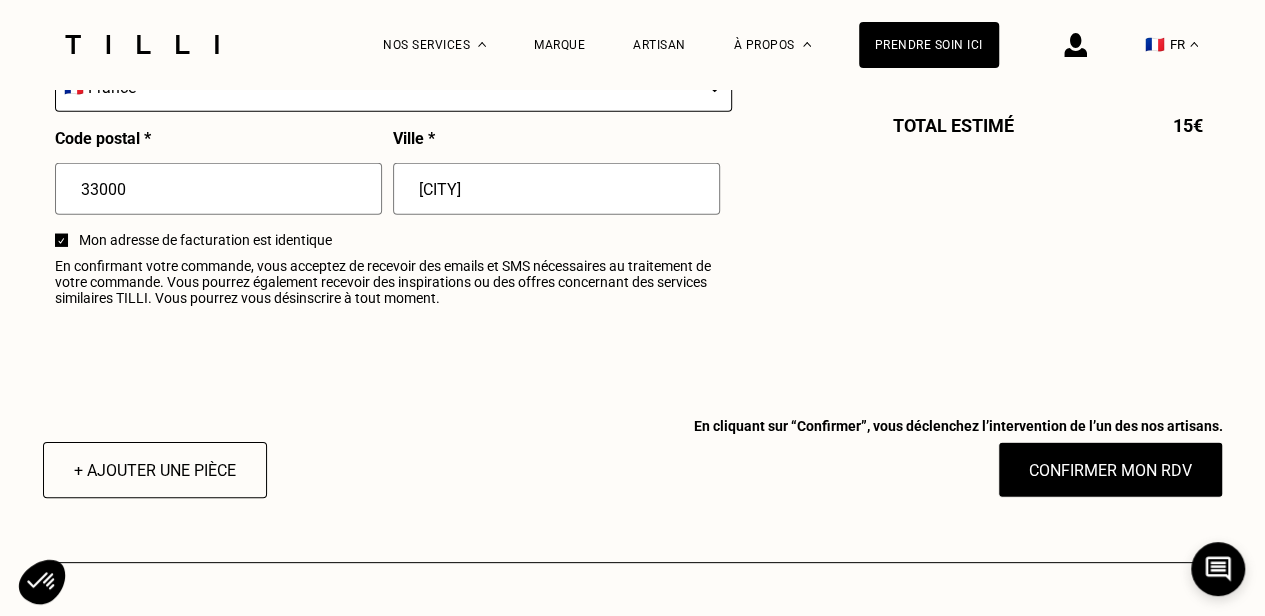 scroll, scrollTop: 2571, scrollLeft: 0, axis: vertical 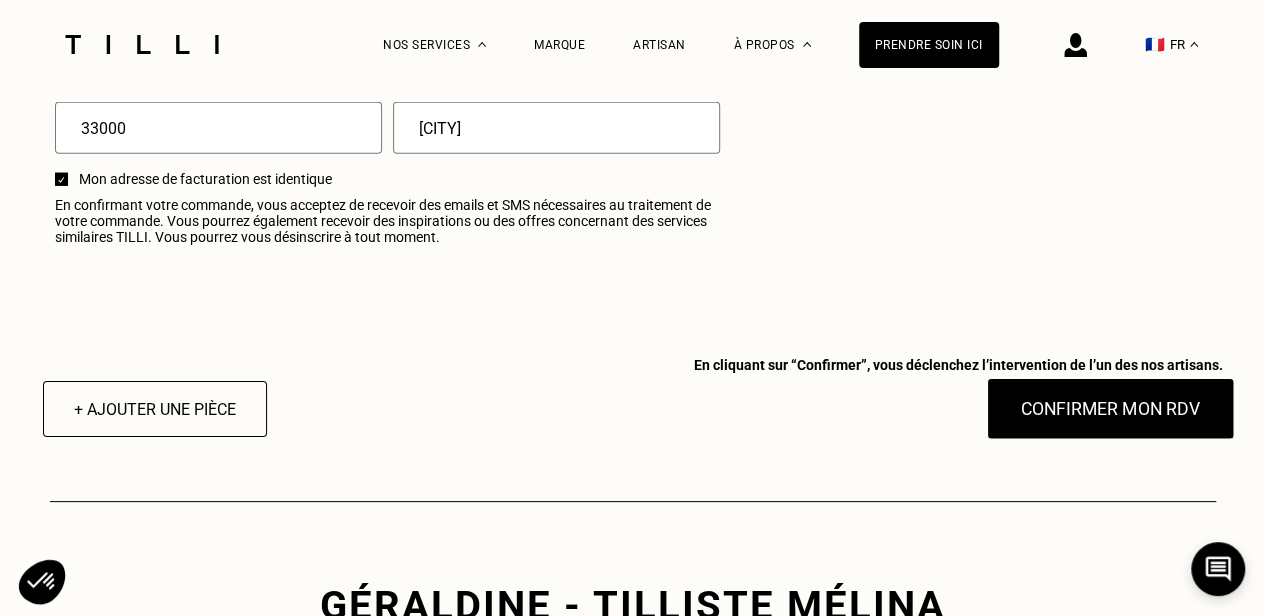 click on "Confirmer mon RDV" at bounding box center (1110, 409) 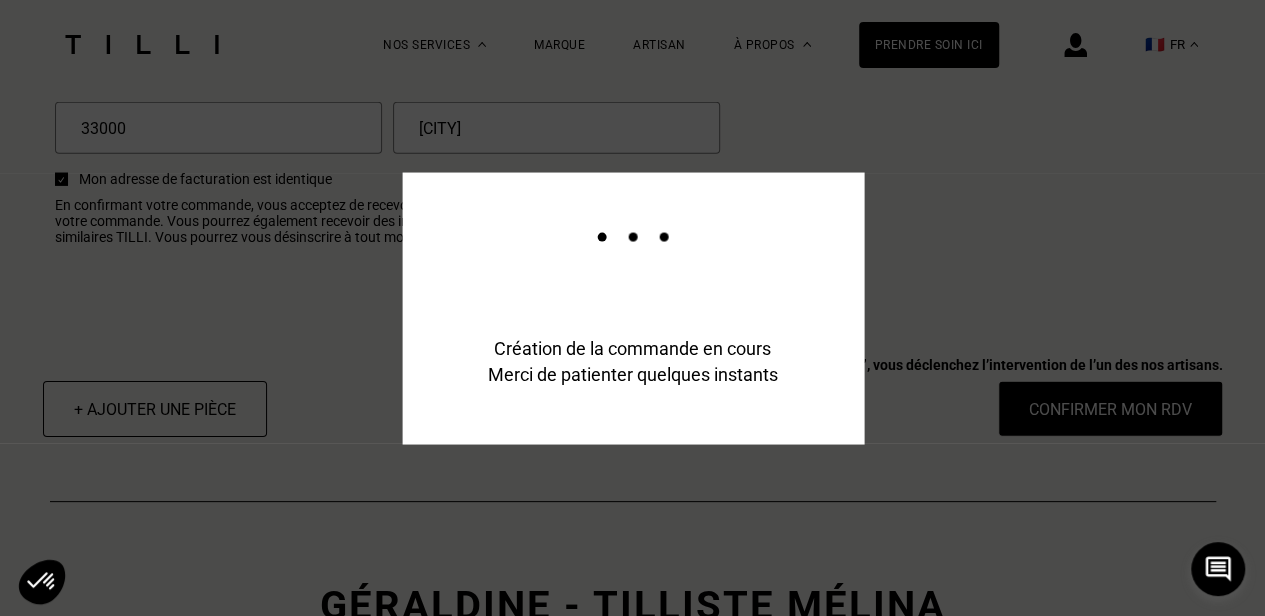 type on "[EMAIL]" 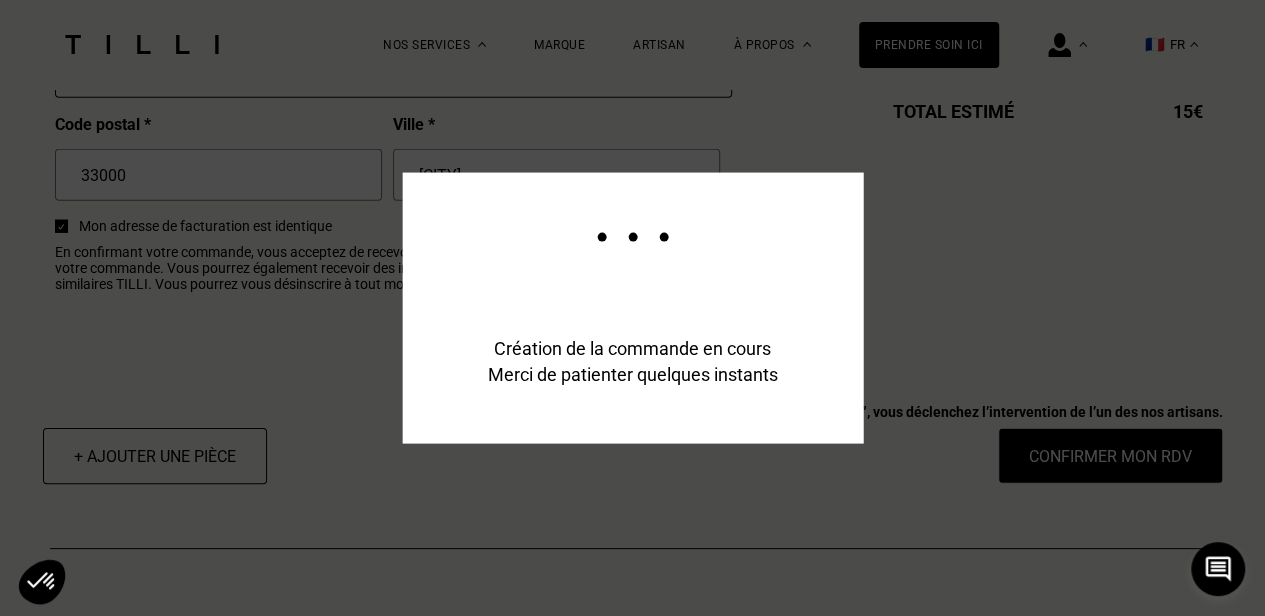 scroll, scrollTop: 2619, scrollLeft: 0, axis: vertical 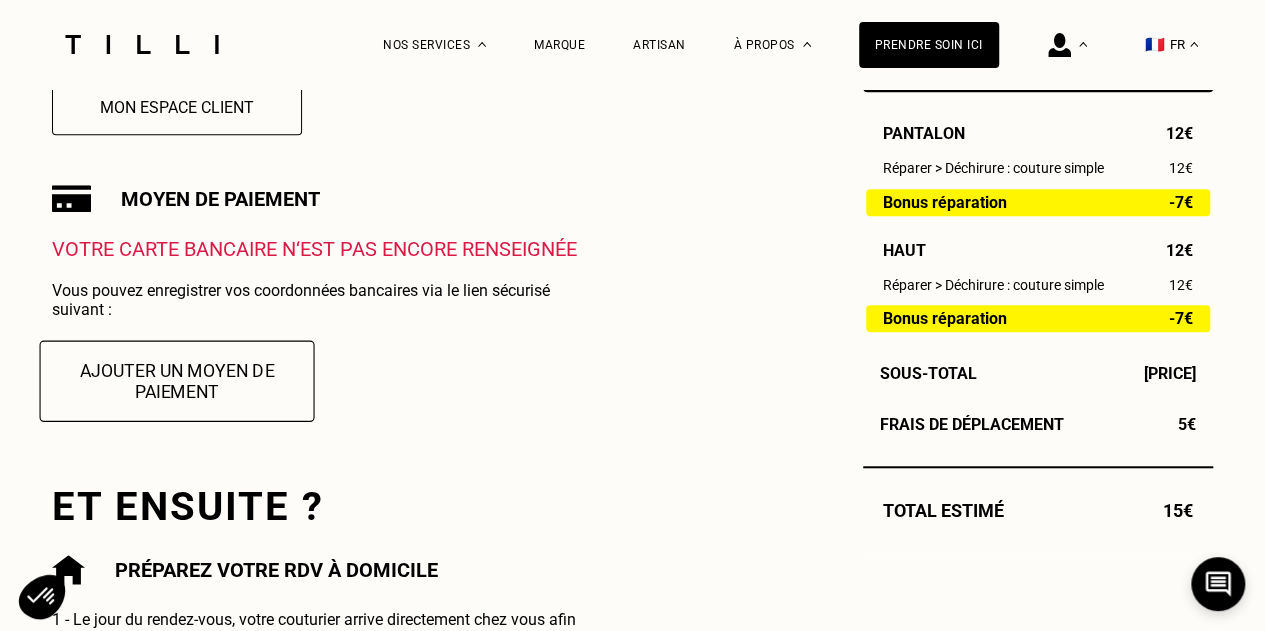 click on "Ajouter un moyen de paiement" at bounding box center (177, 380) 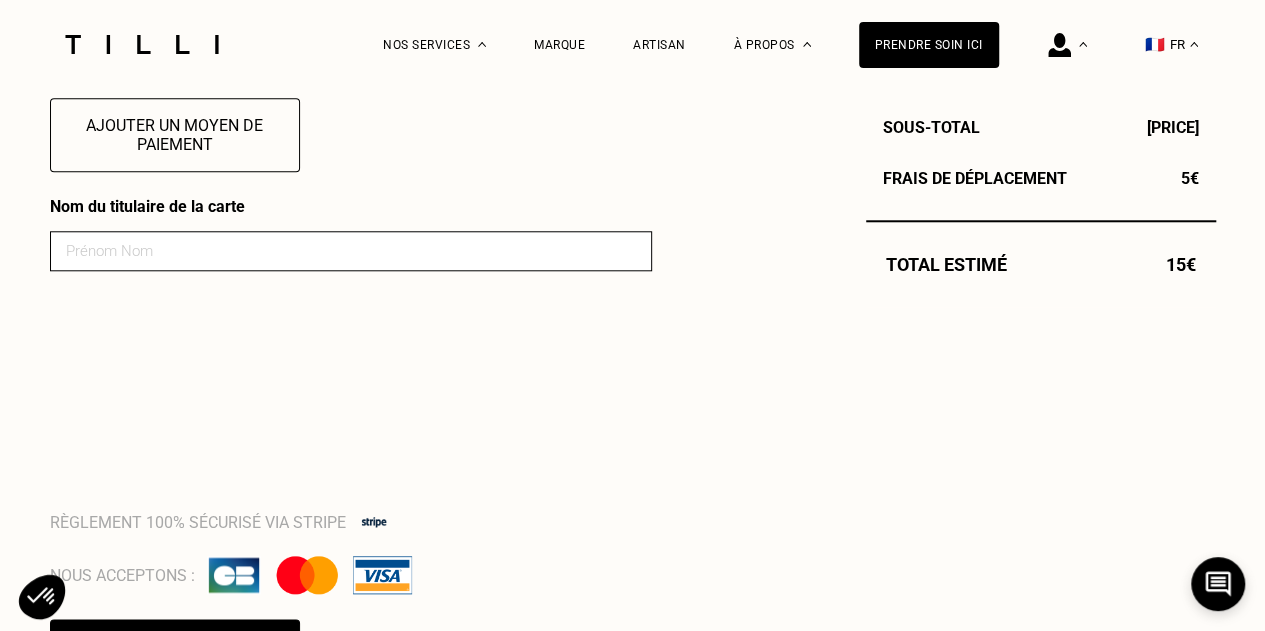 scroll, scrollTop: 861, scrollLeft: 0, axis: vertical 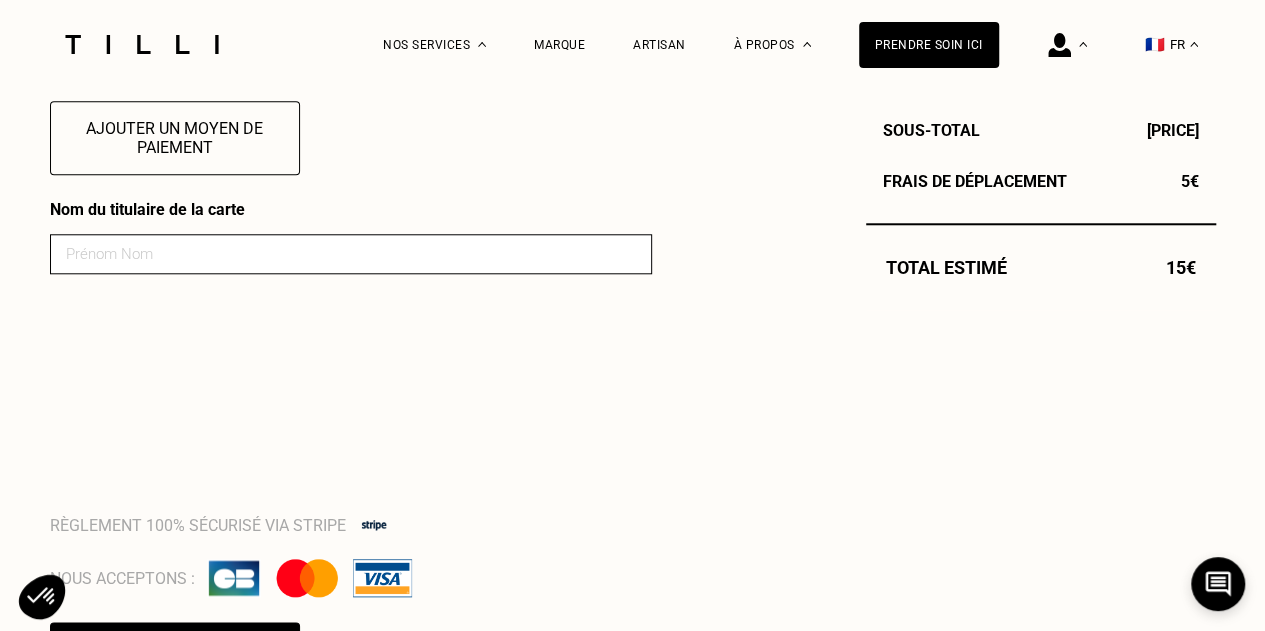 click at bounding box center [351, 254] 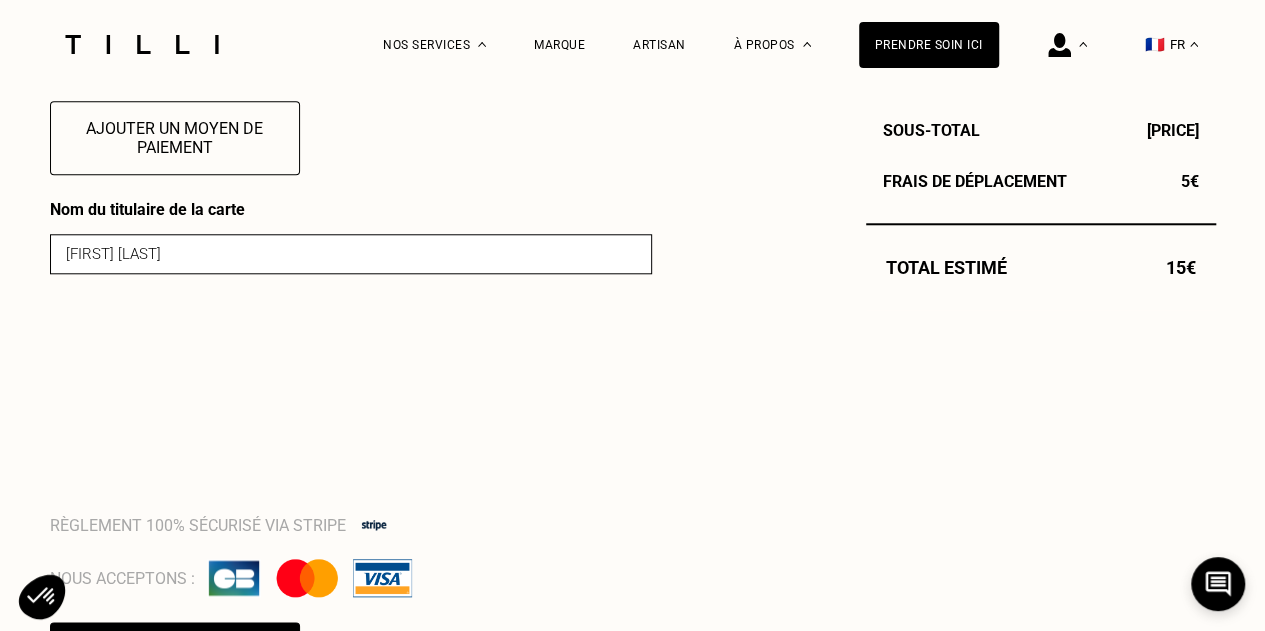 click on "Commande enregistrée Votre demande de rendez-vous a bien été prise en compte. Nous sommes de train de chercher un artisan disponible sur le(s) créneau(x) que vous avez sélectionné(s). Suivez votre commande ou modifiez vos informations à tout moment en vous rendant sur votre espace client. Mon espace client Moyen de paiement Votre carte bancaire n‘est pas encore renseignée Vous pouvez enregistrer vos coordonnées bancaires via le lien sécurisé suivant : Ajouter un moyen de paiement Nom du titulaire de la carte [FIRST] [LAST] Règlement 100% sécurisé via Stripe Nous acceptons : Confirmer Et ensuite ? Préparez votre rdv à domicile 1 - Le jour du rendez-vous, votre couturier arrive directement chez vous afin de prendre vos mesures, épingler et vous conseiller au mieux. Vous aurez toujours la possibilité d’ajouter ou retirer des vêtements comme bon vous semble pendant ce rendez-vous avec votre Tilliste. Récapitulatif Qualité garantie par nos artisans Tilli Validation du devis À domicile" at bounding box center [633, 356] 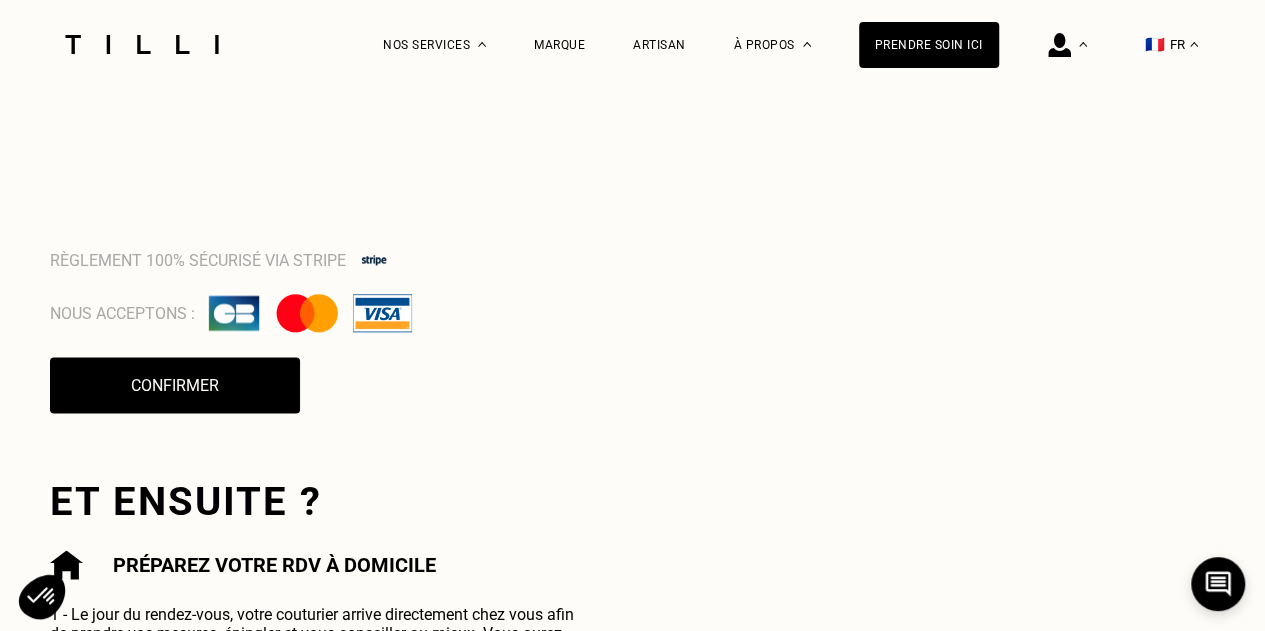 scroll, scrollTop: 1138, scrollLeft: 0, axis: vertical 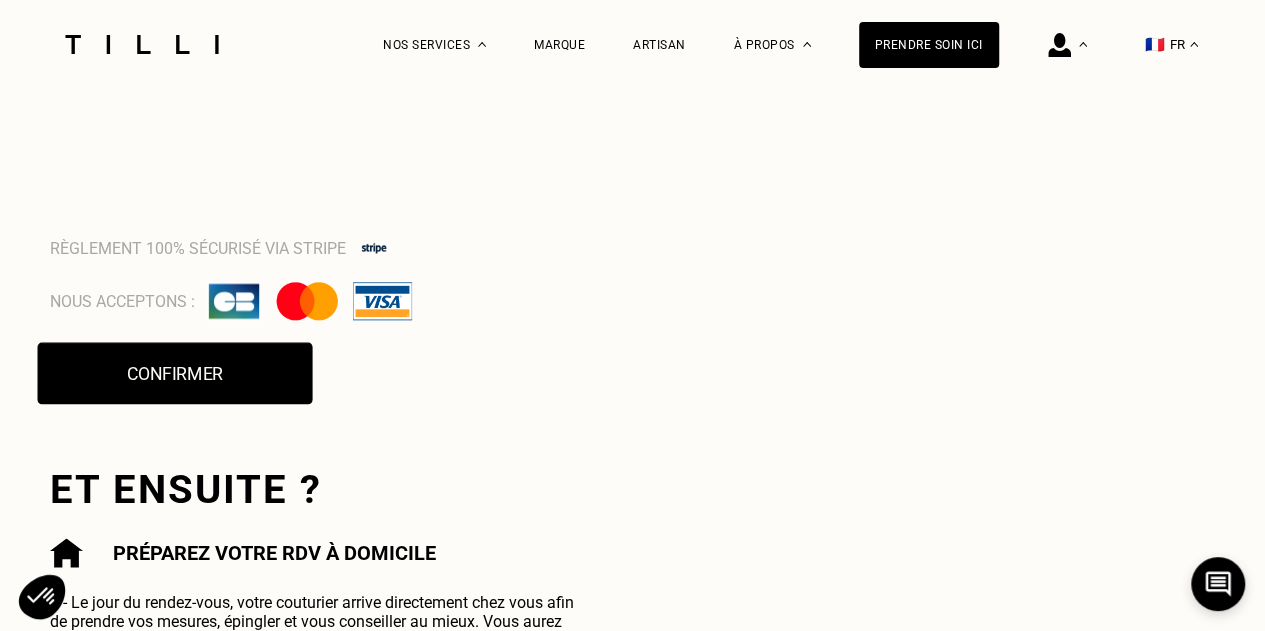 click on "Confirmer" at bounding box center (174, 373) 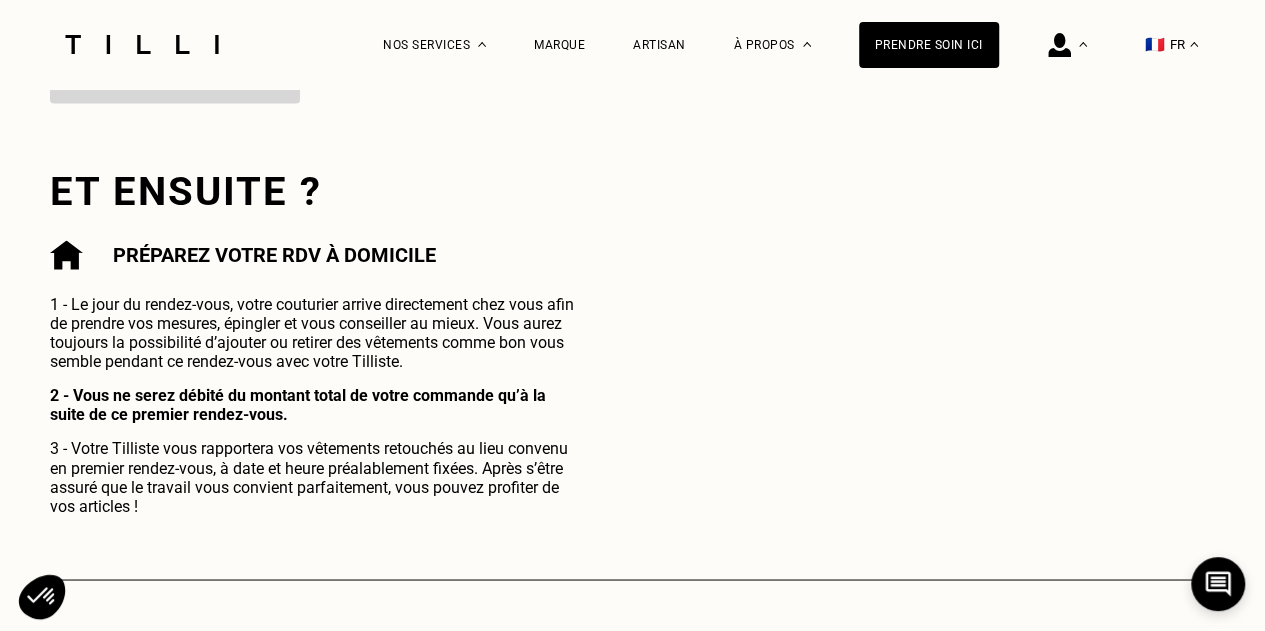 scroll, scrollTop: 1475, scrollLeft: 0, axis: vertical 